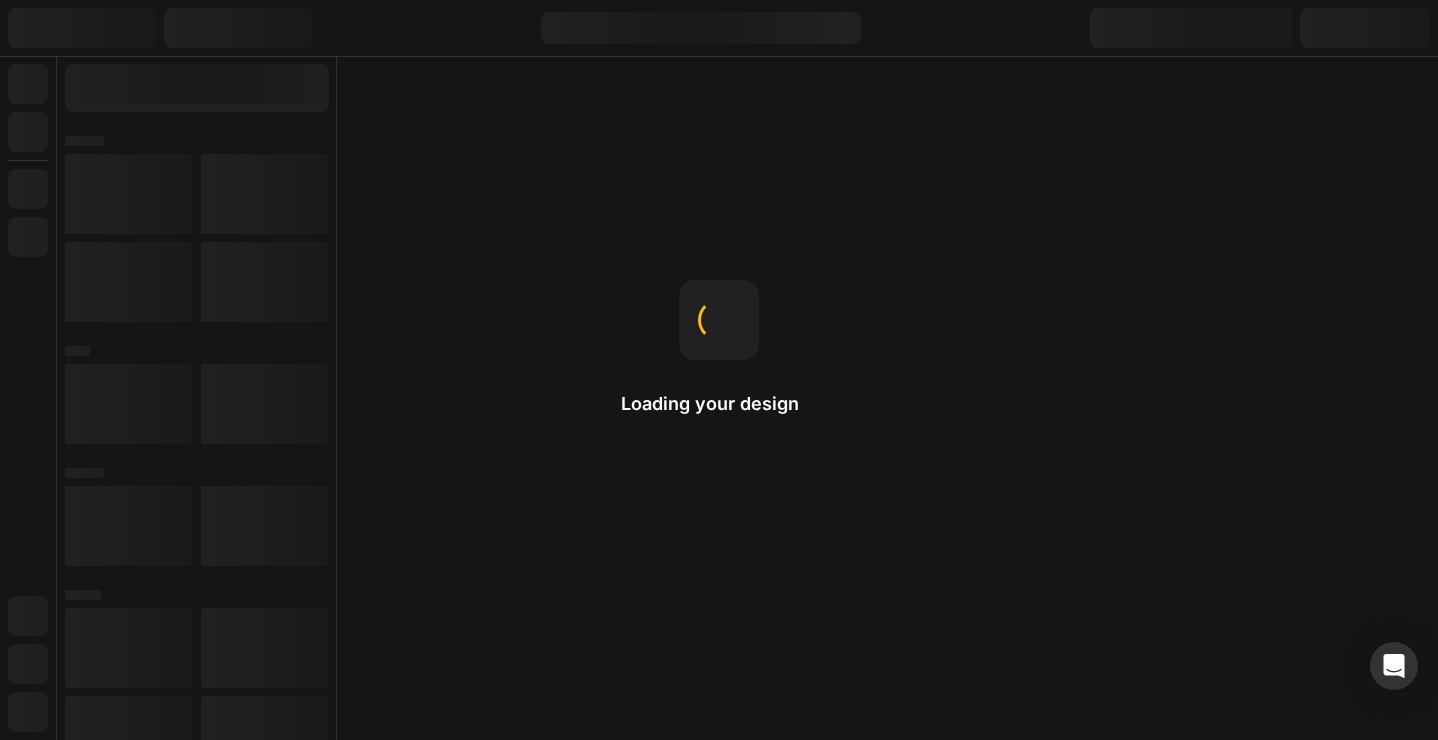scroll, scrollTop: 0, scrollLeft: 0, axis: both 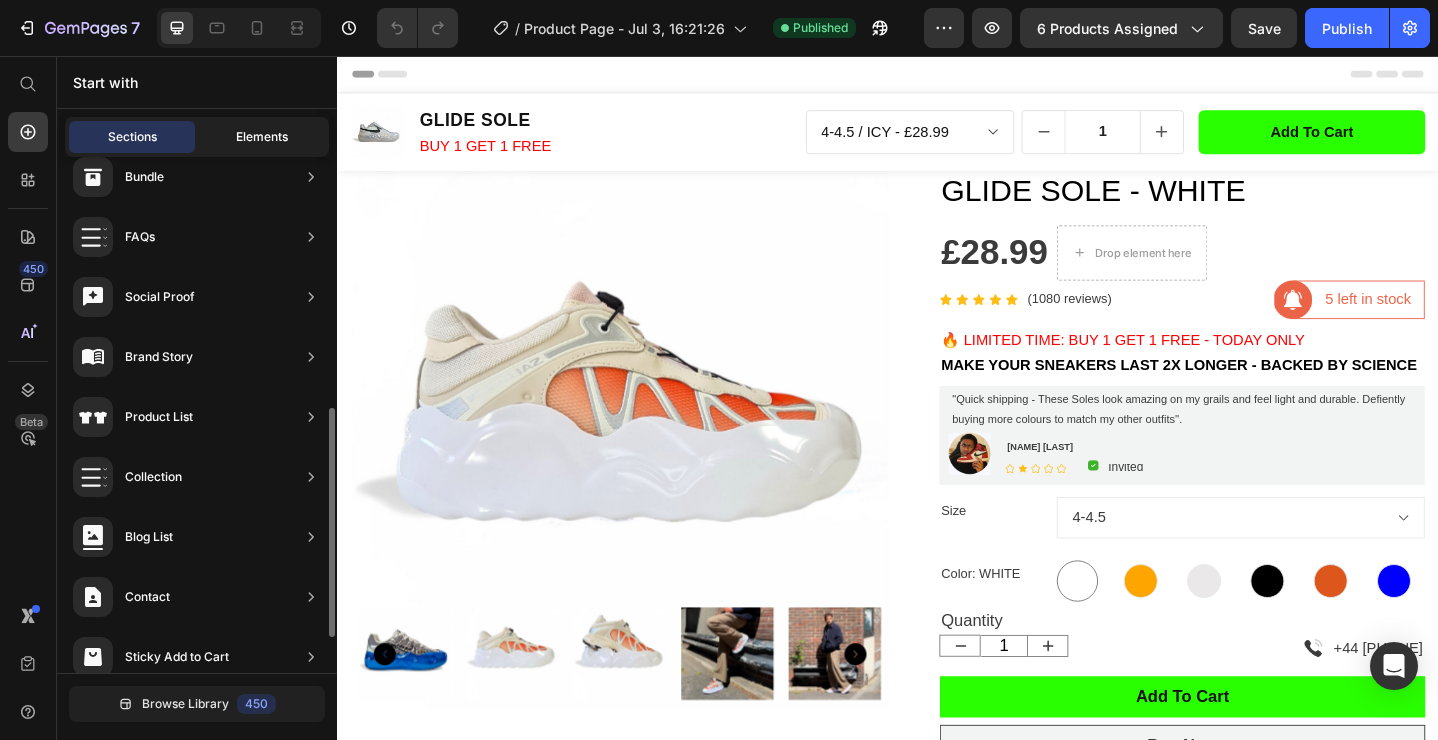 click on "Elements" at bounding box center [262, 137] 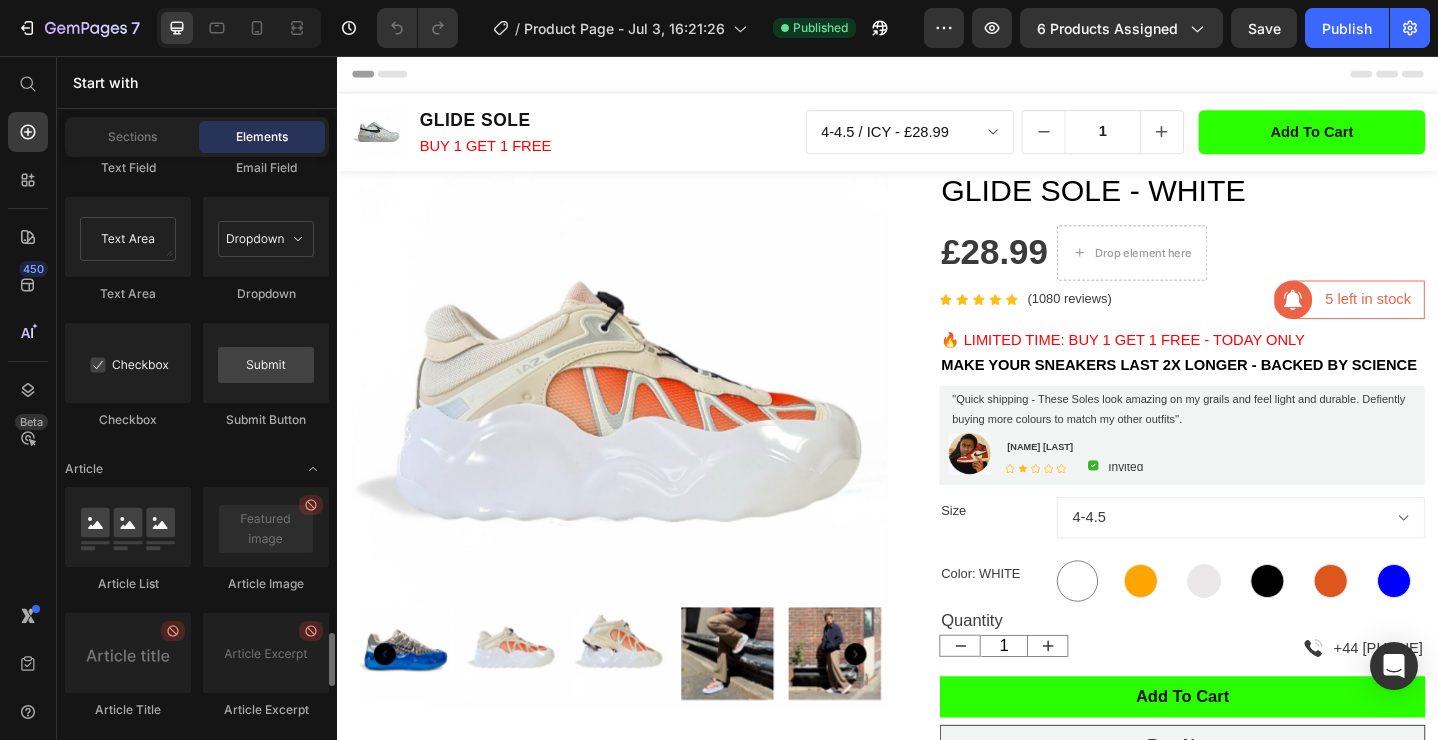scroll, scrollTop: 5057, scrollLeft: 0, axis: vertical 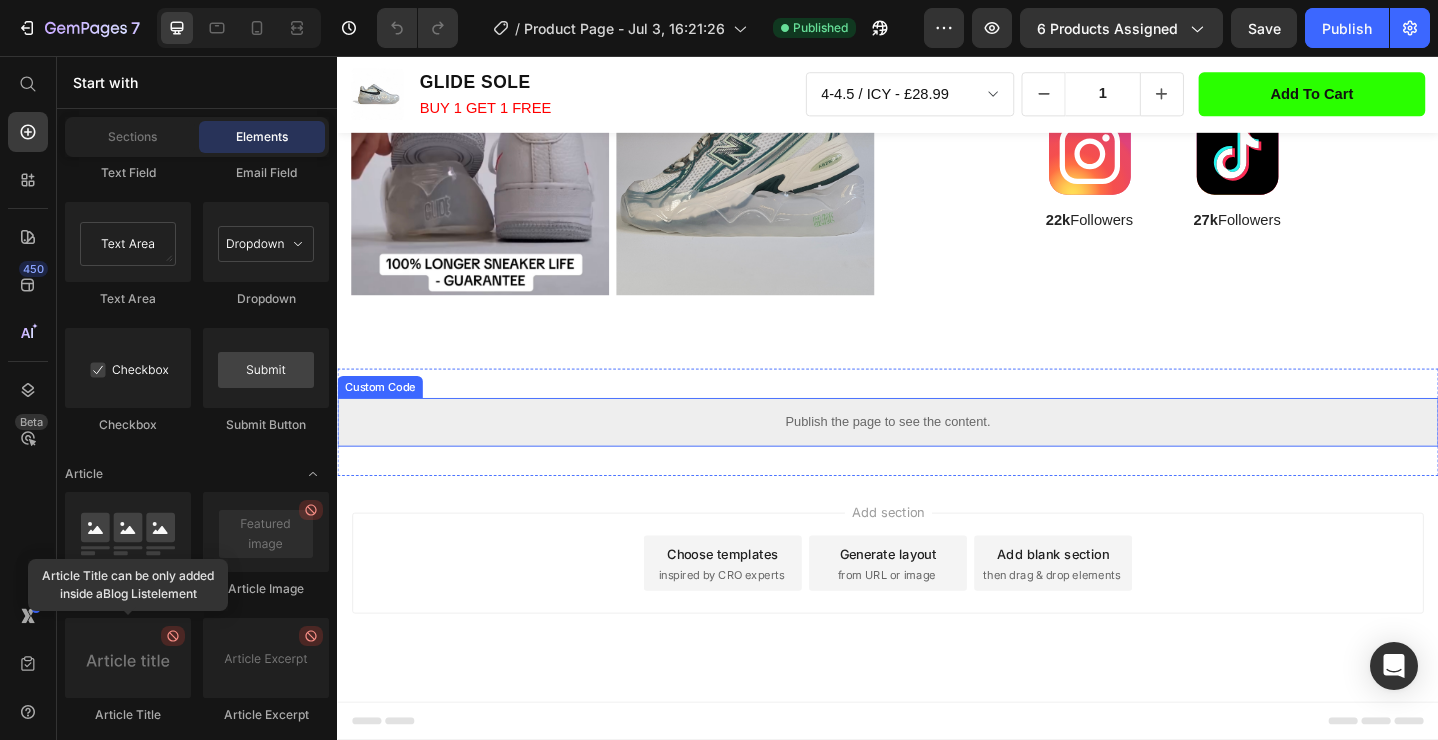 click on "Publish the page to see the content." at bounding box center (937, 455) 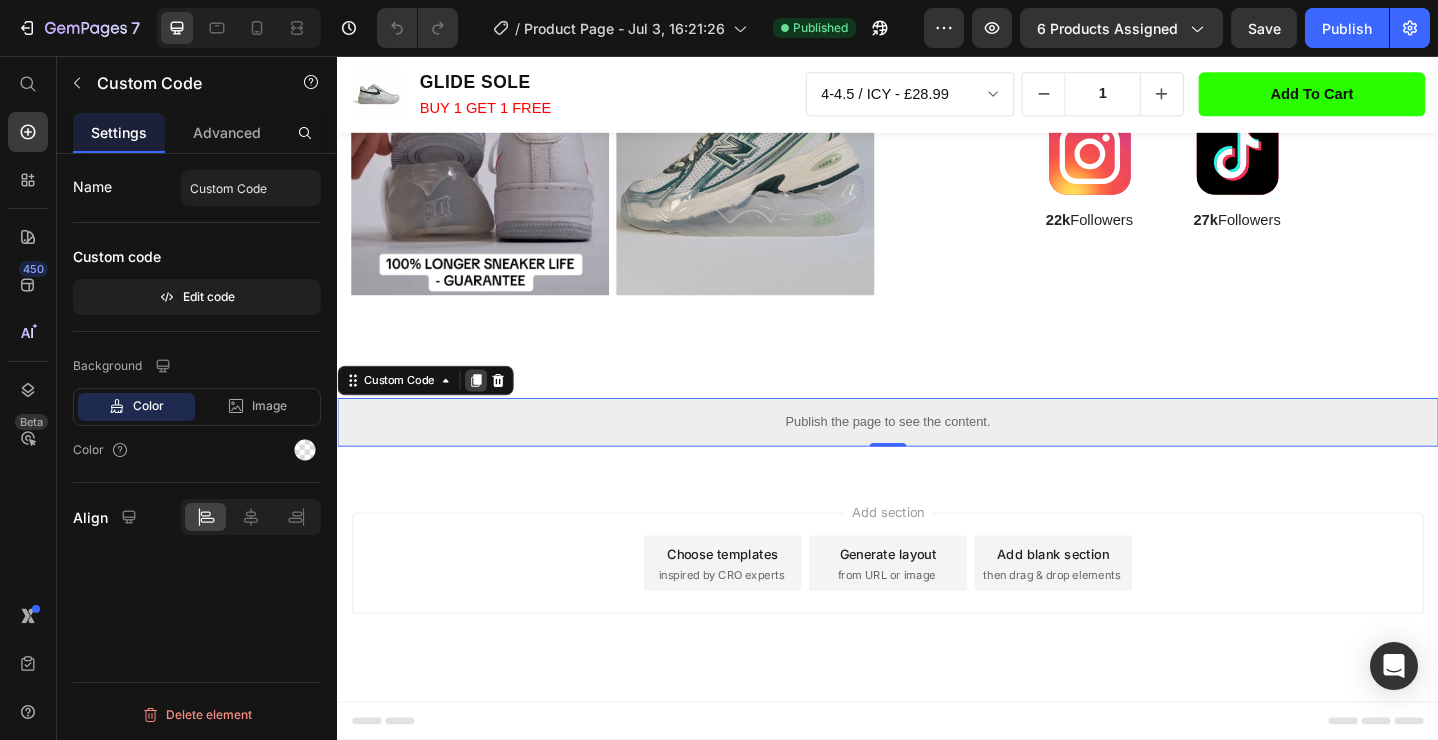 click 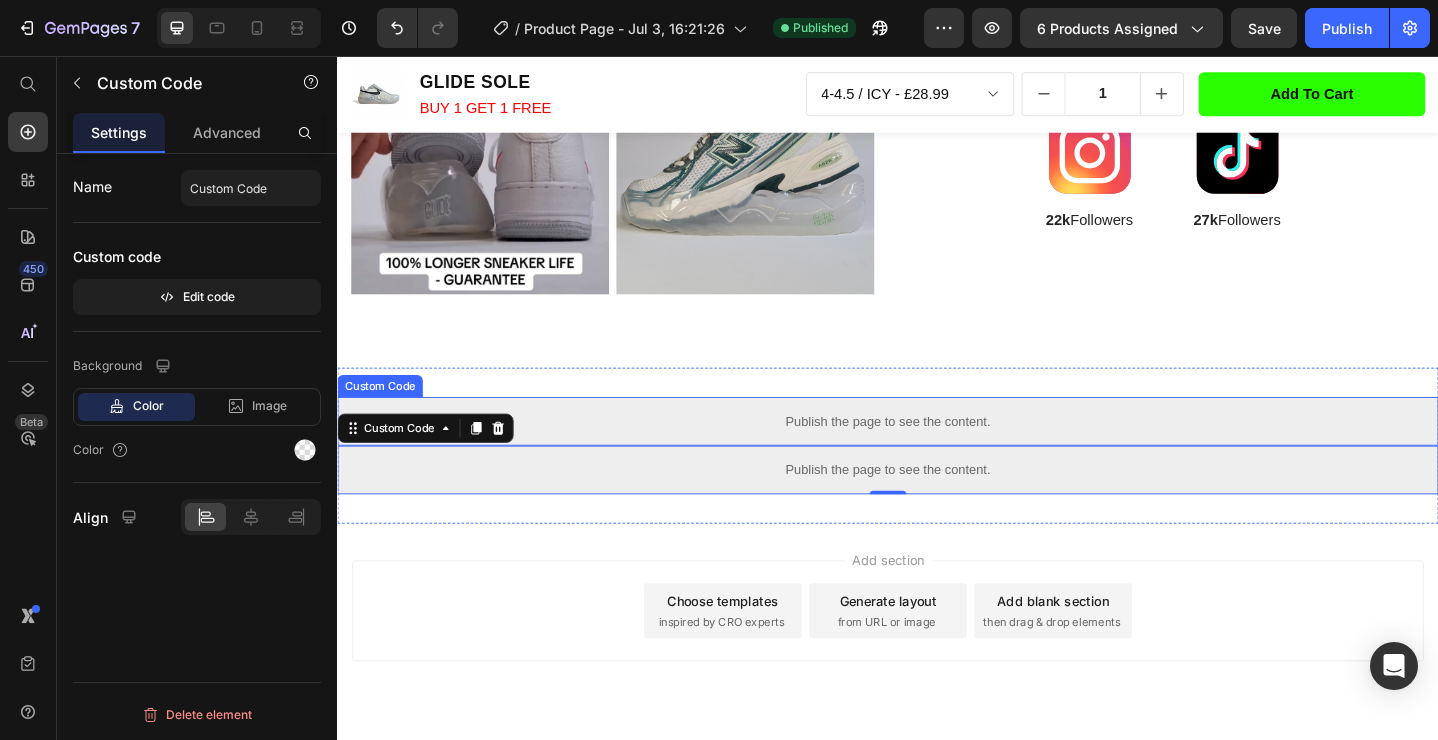 click on "Publish the page to see the content." at bounding box center [937, 454] 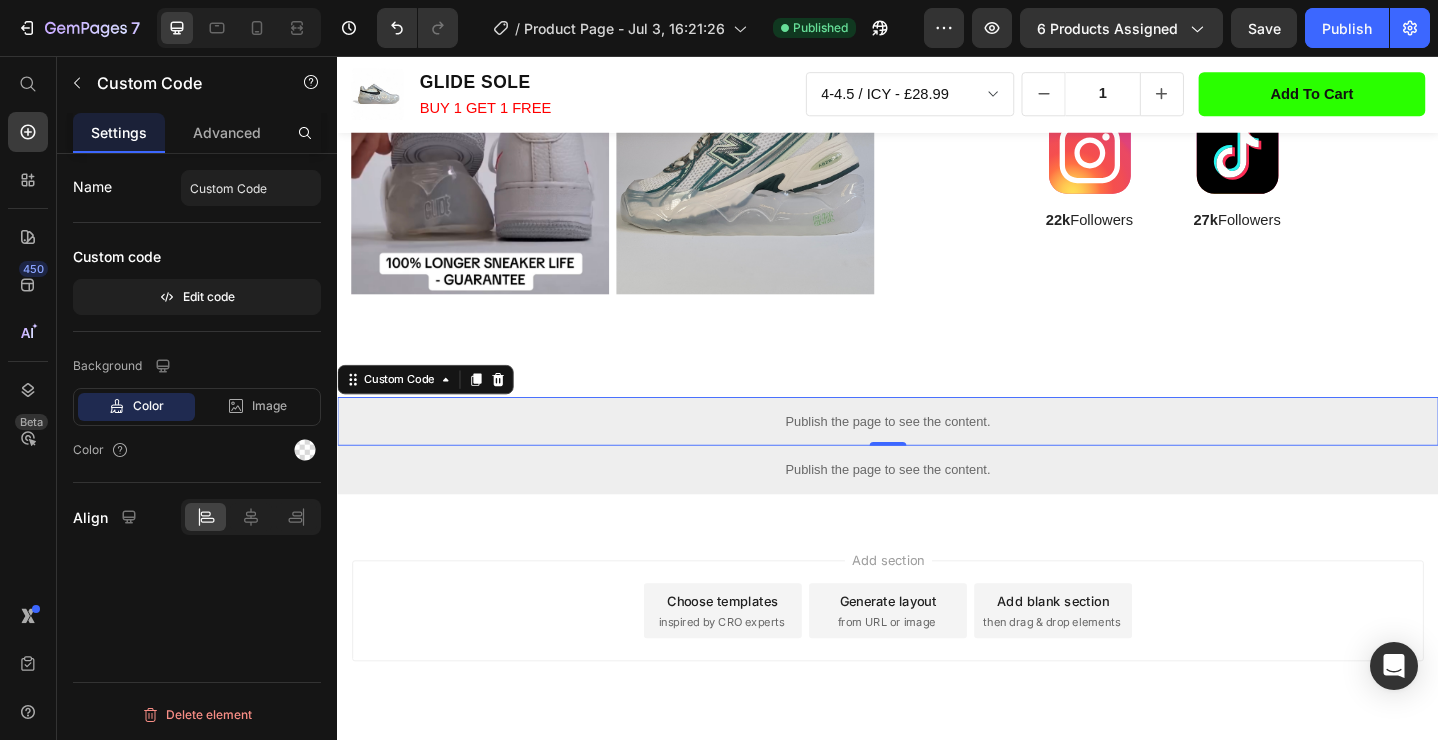 click on "Publish the page to see the content." at bounding box center [937, 454] 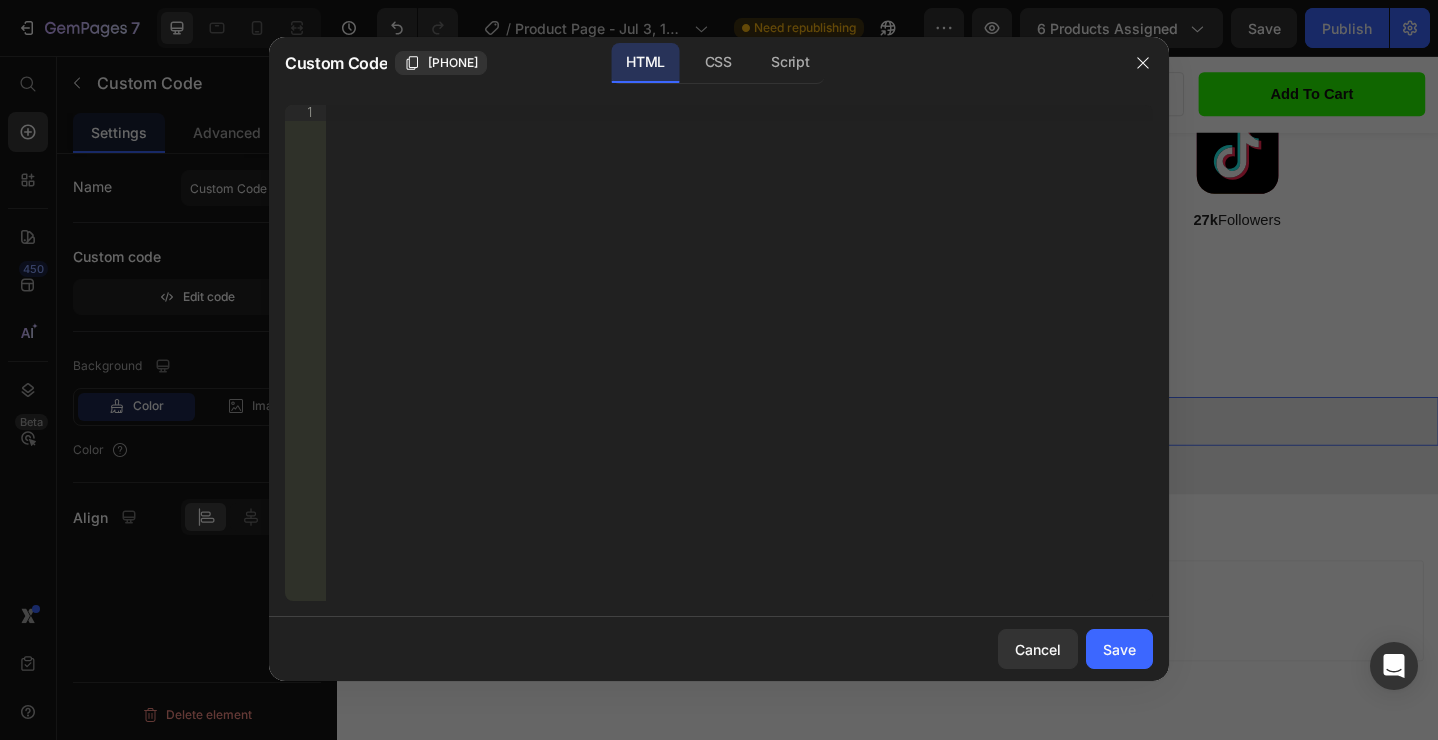 type 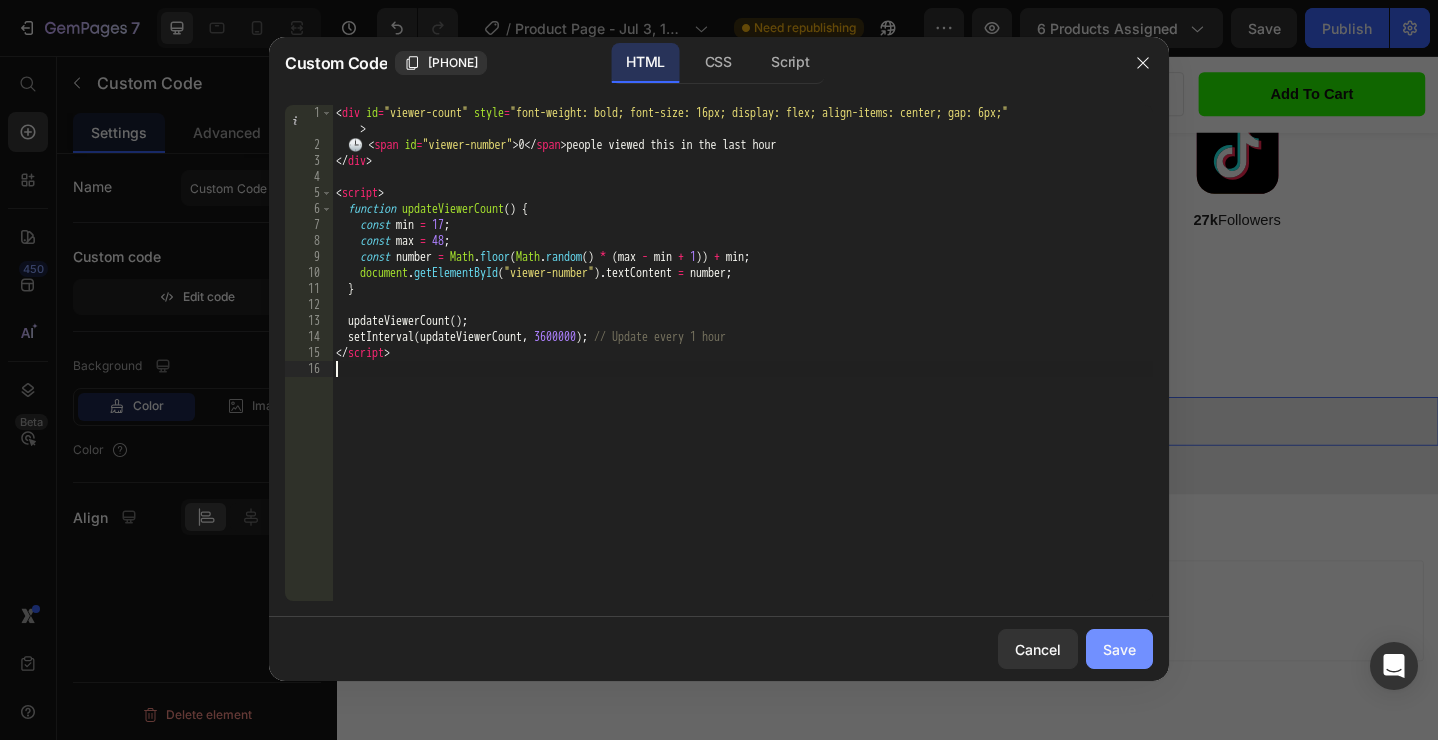 click on "Save" at bounding box center [1119, 649] 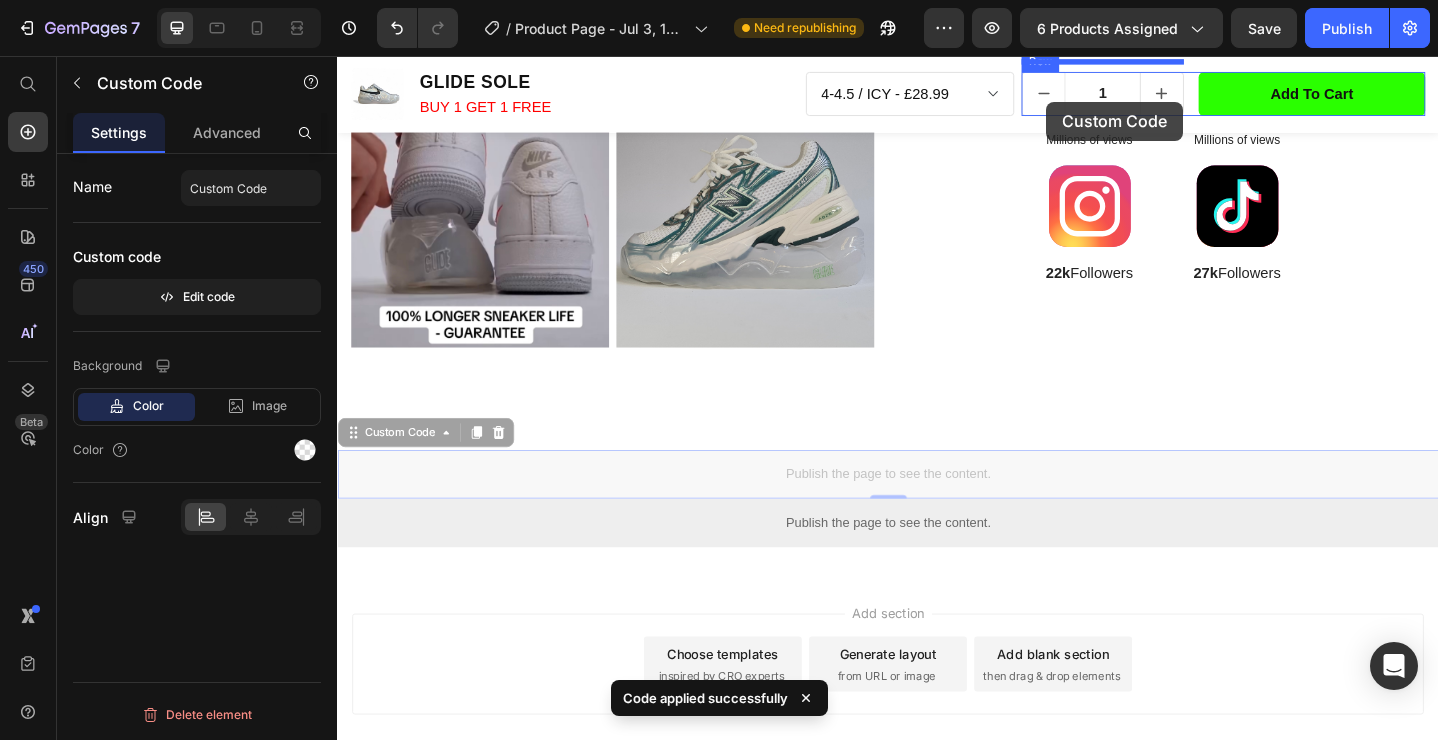 scroll, scrollTop: 3632, scrollLeft: 0, axis: vertical 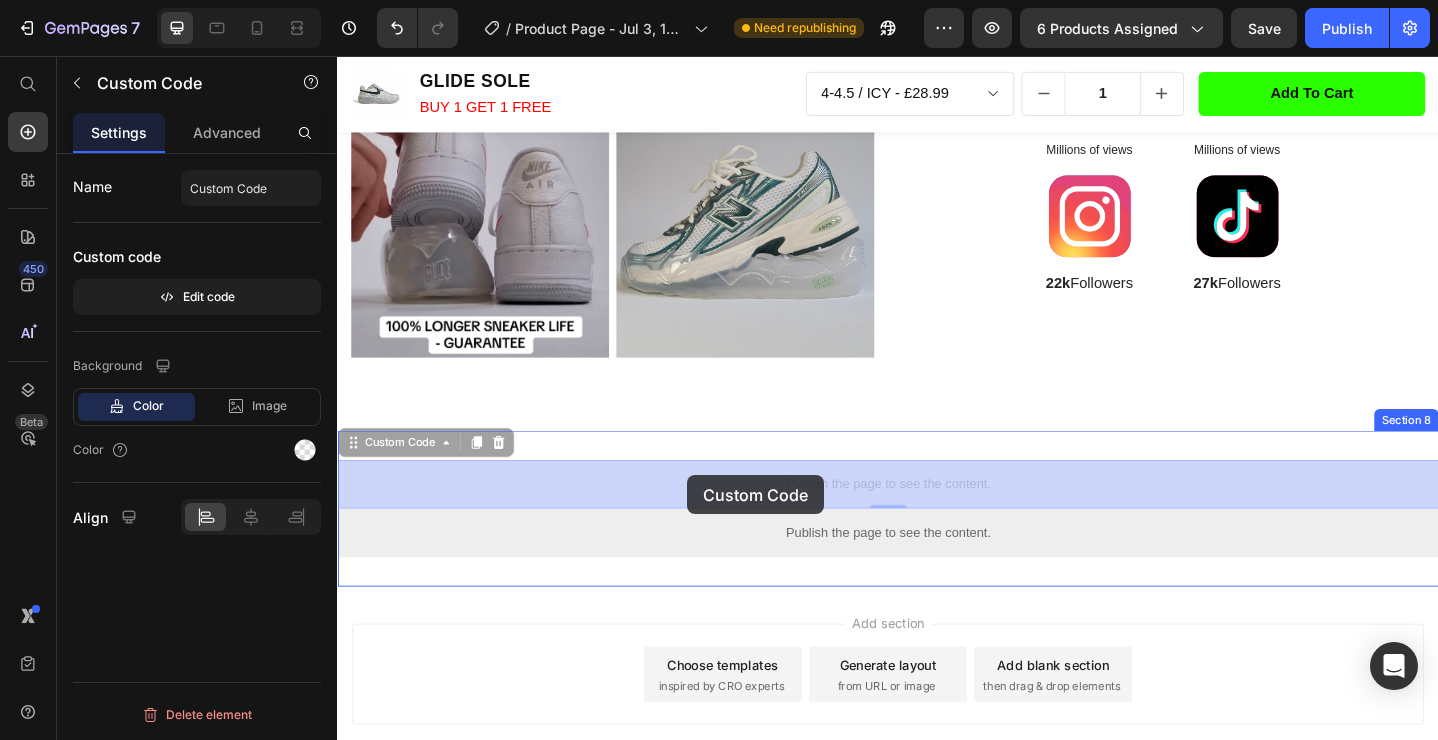 drag, startPoint x: 1089, startPoint y: 450, endPoint x: 718, endPoint y: 513, distance: 376.31104 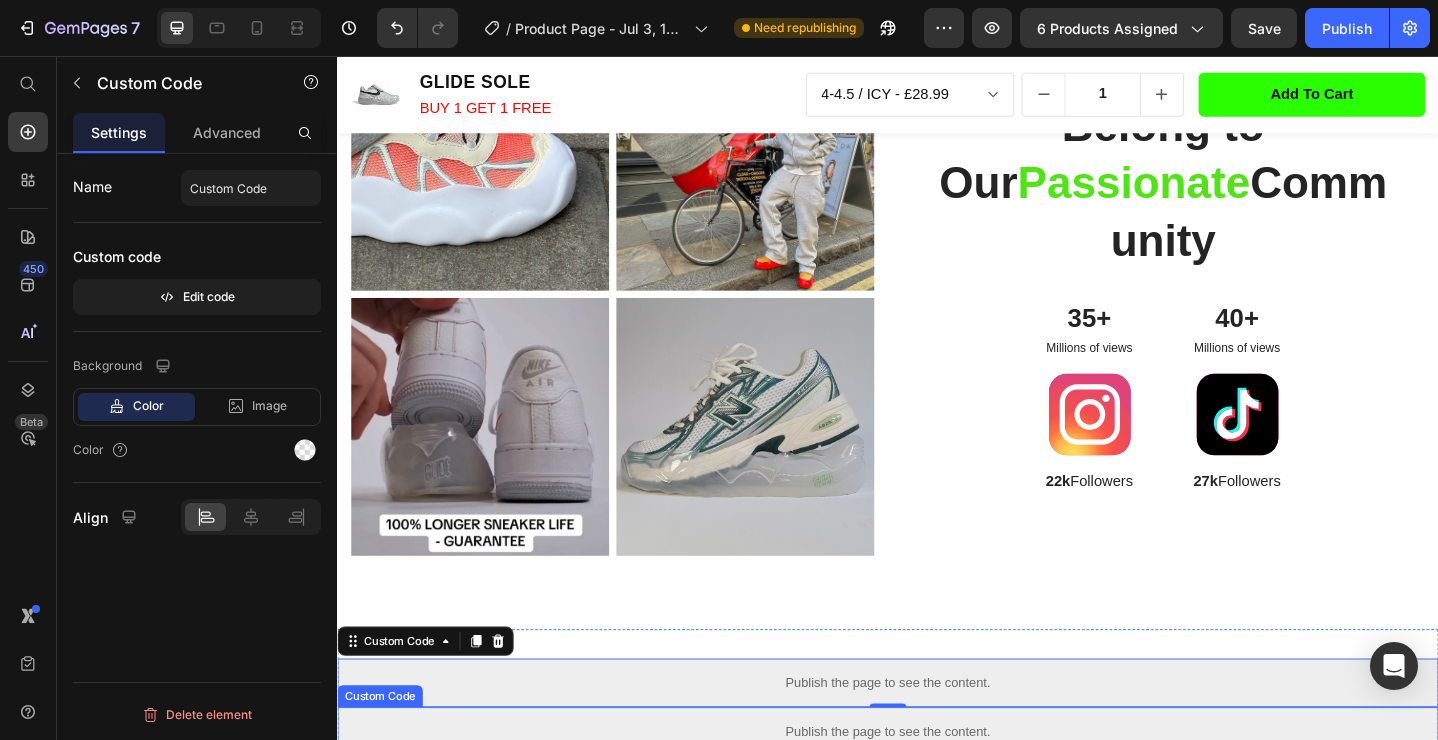 scroll, scrollTop: 3409, scrollLeft: 0, axis: vertical 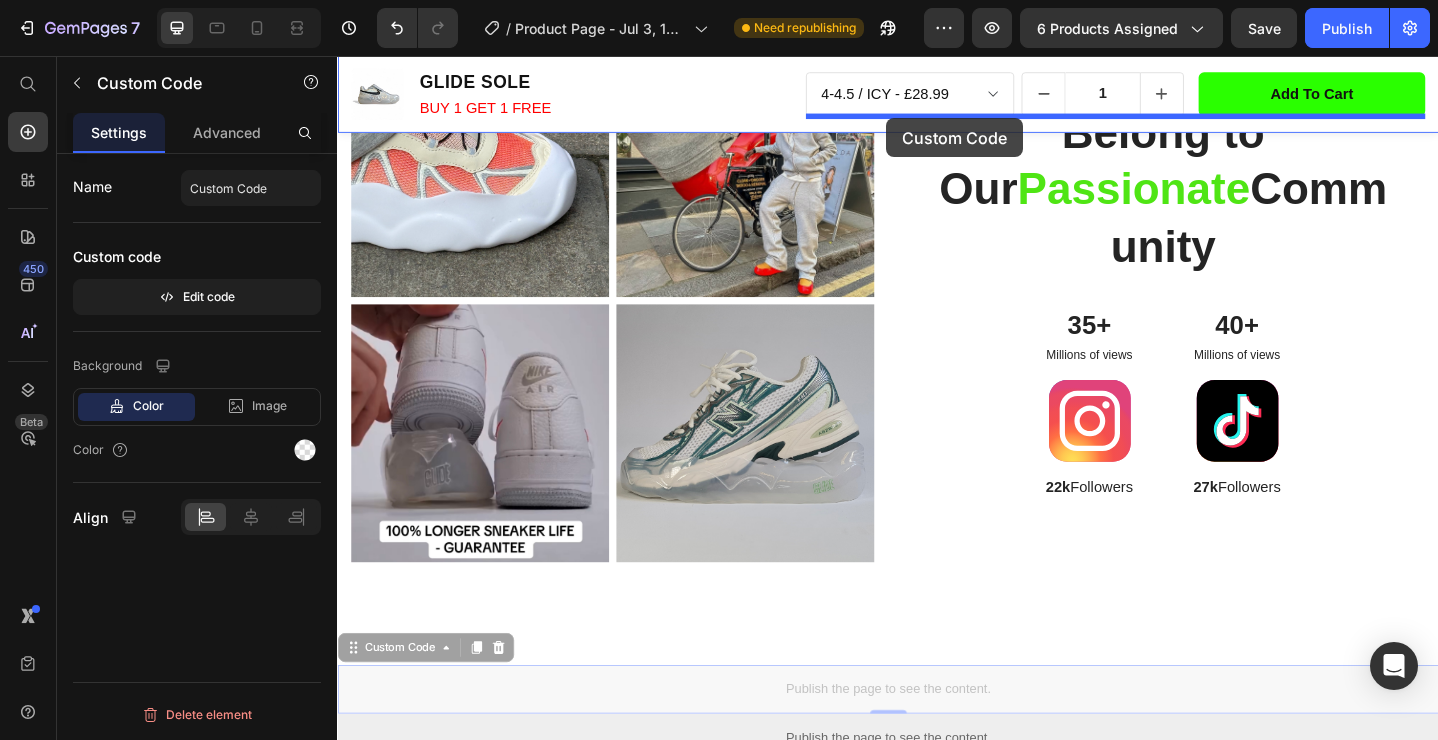 drag, startPoint x: 607, startPoint y: 740, endPoint x: 936, endPoint y: 124, distance: 698.3531 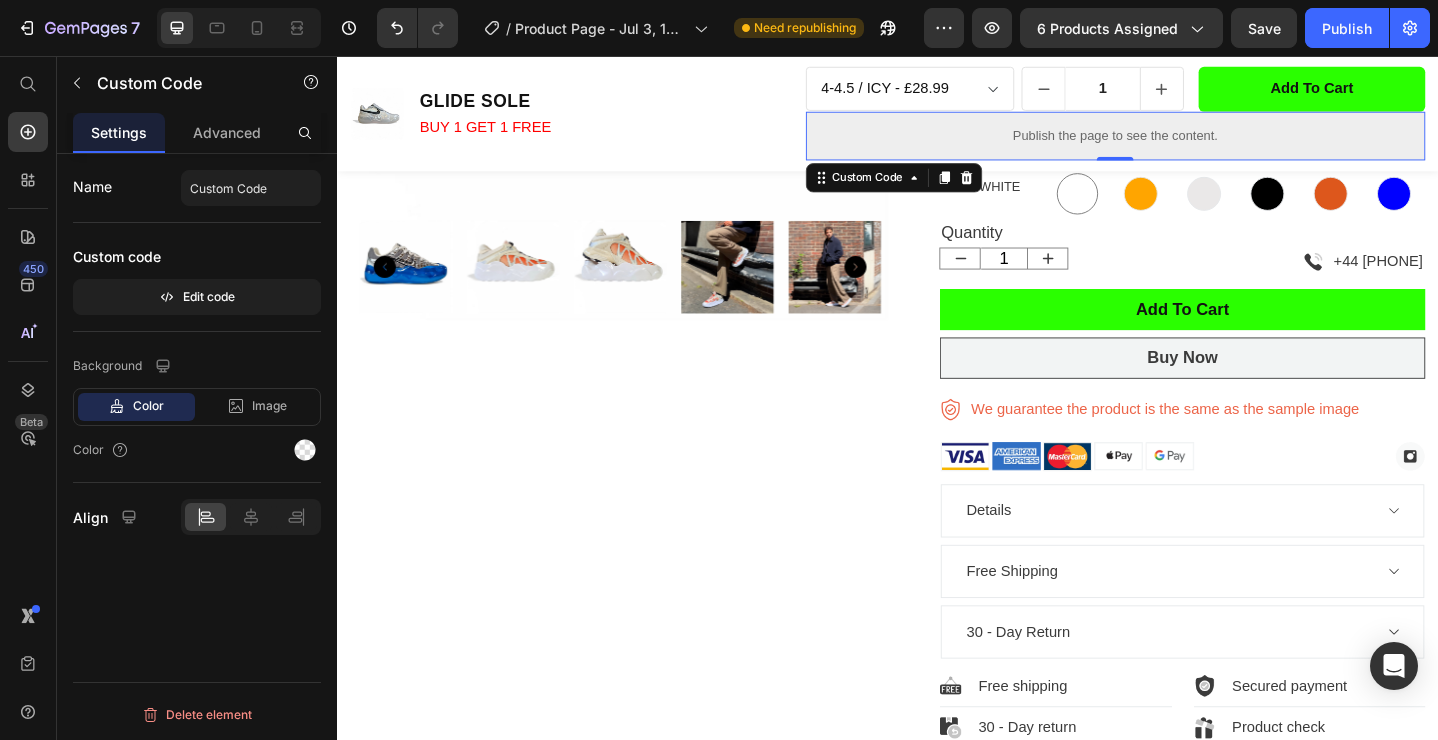 scroll, scrollTop: 493, scrollLeft: 0, axis: vertical 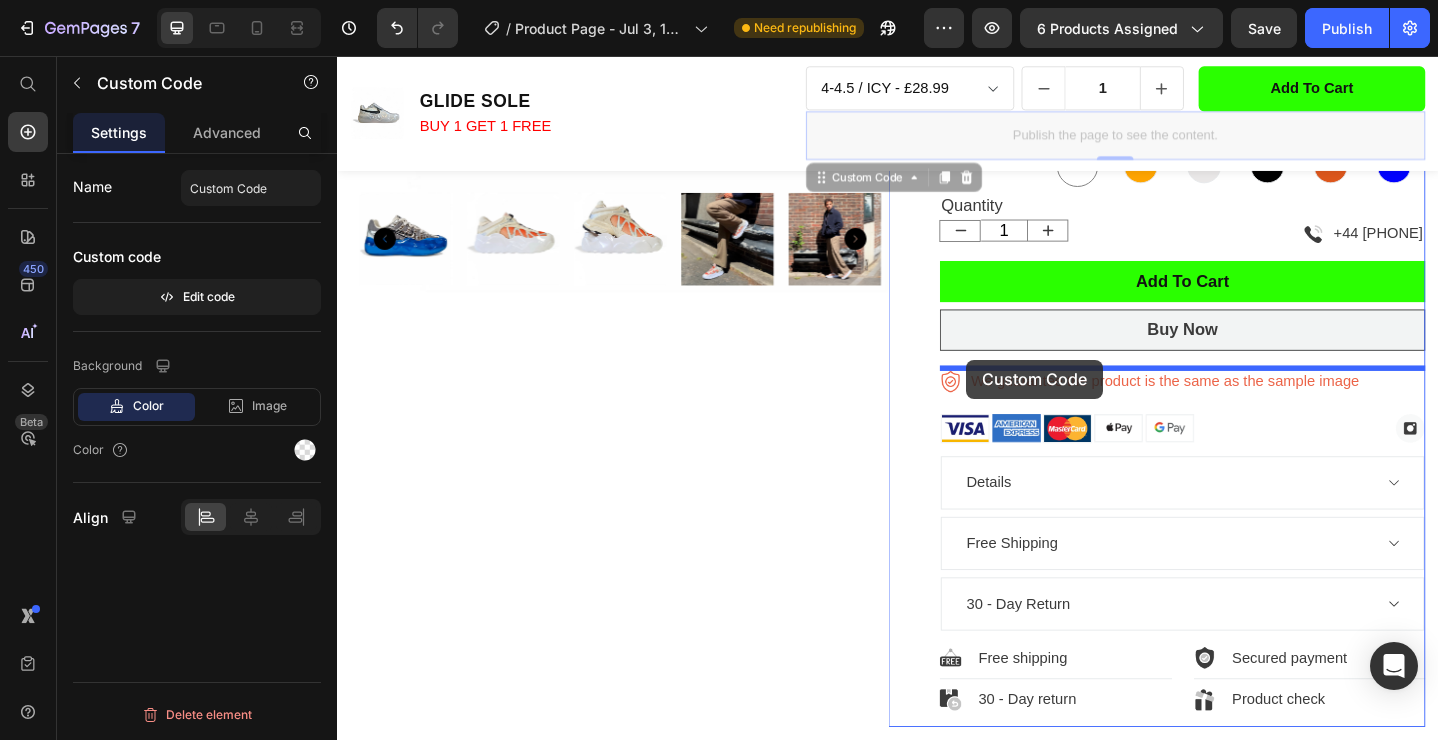 drag, startPoint x: 980, startPoint y: 137, endPoint x: 1023, endPoint y: 387, distance: 253.67105 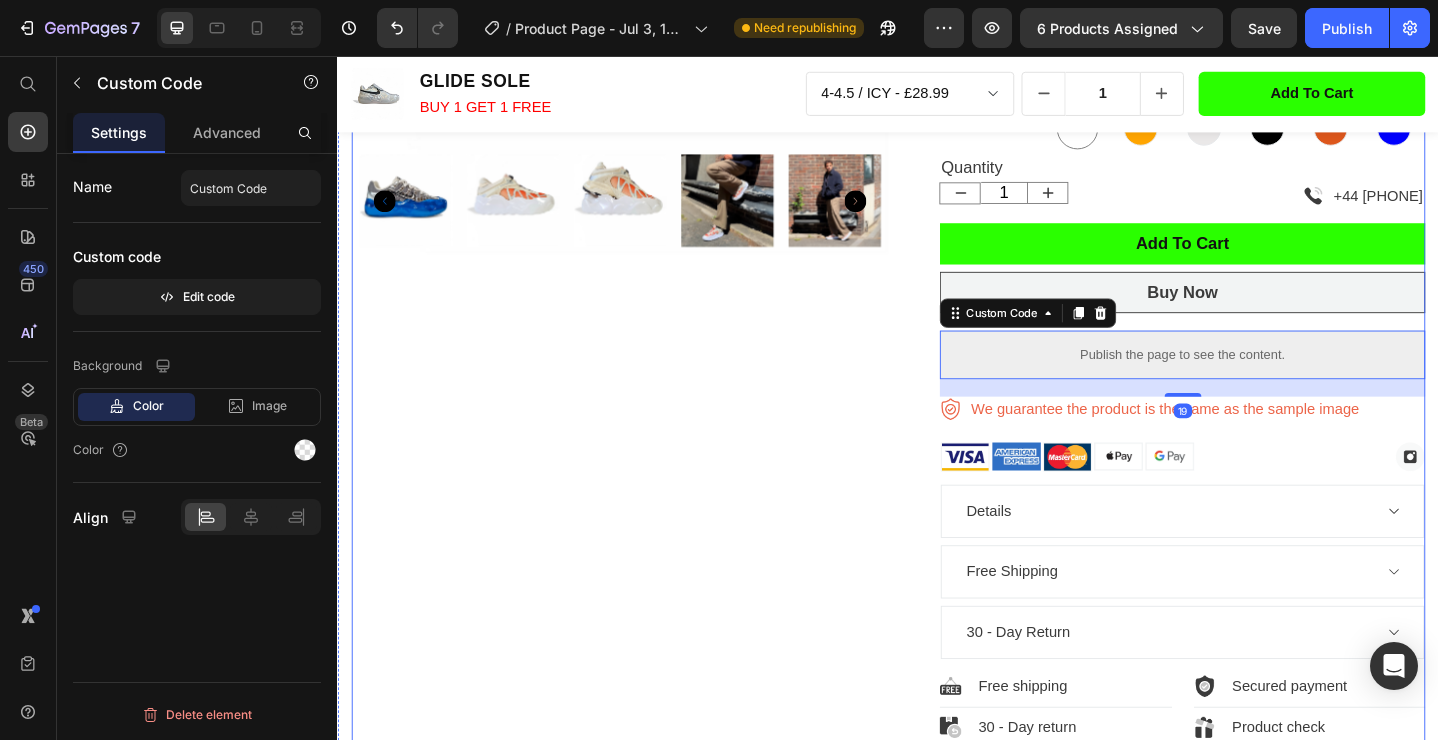 click on "Product Images" at bounding box center (644, 253) 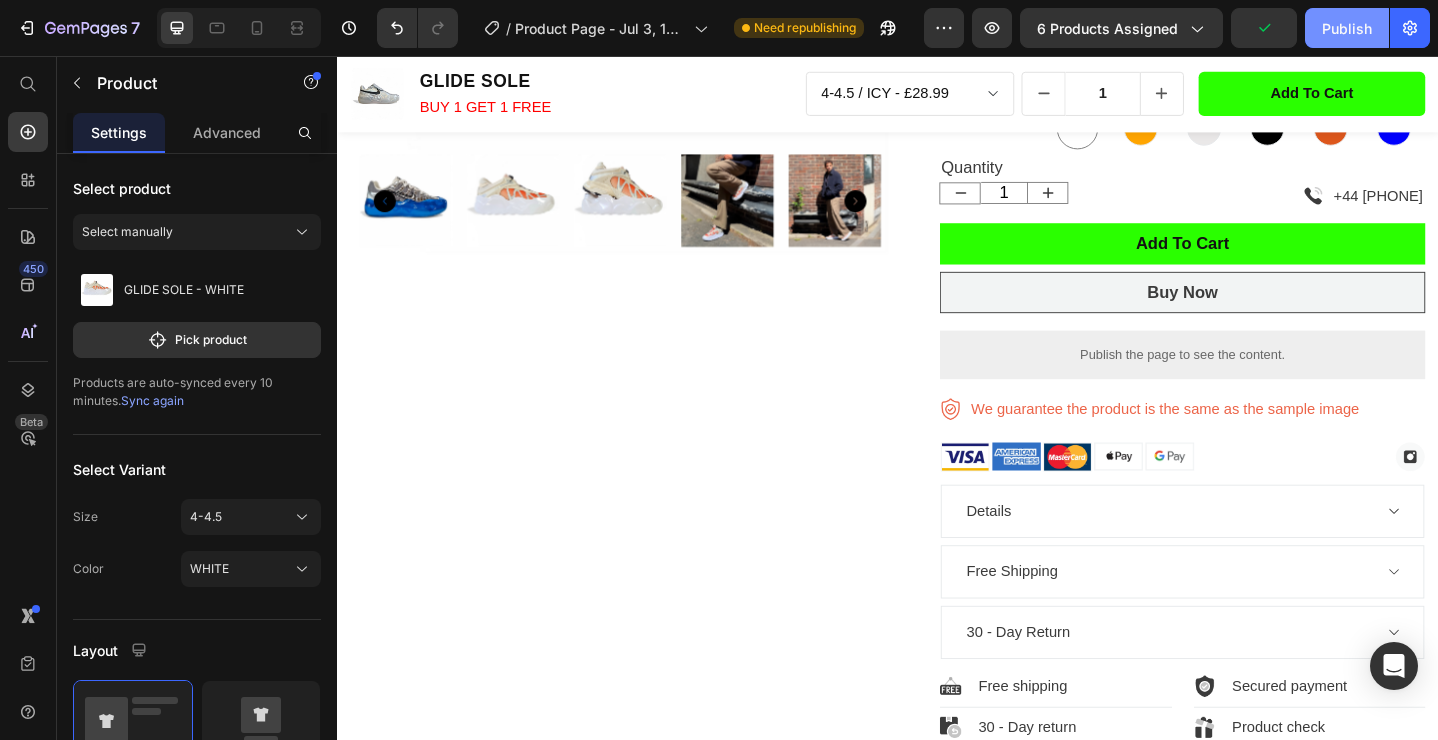 click on "Publish" at bounding box center (1347, 28) 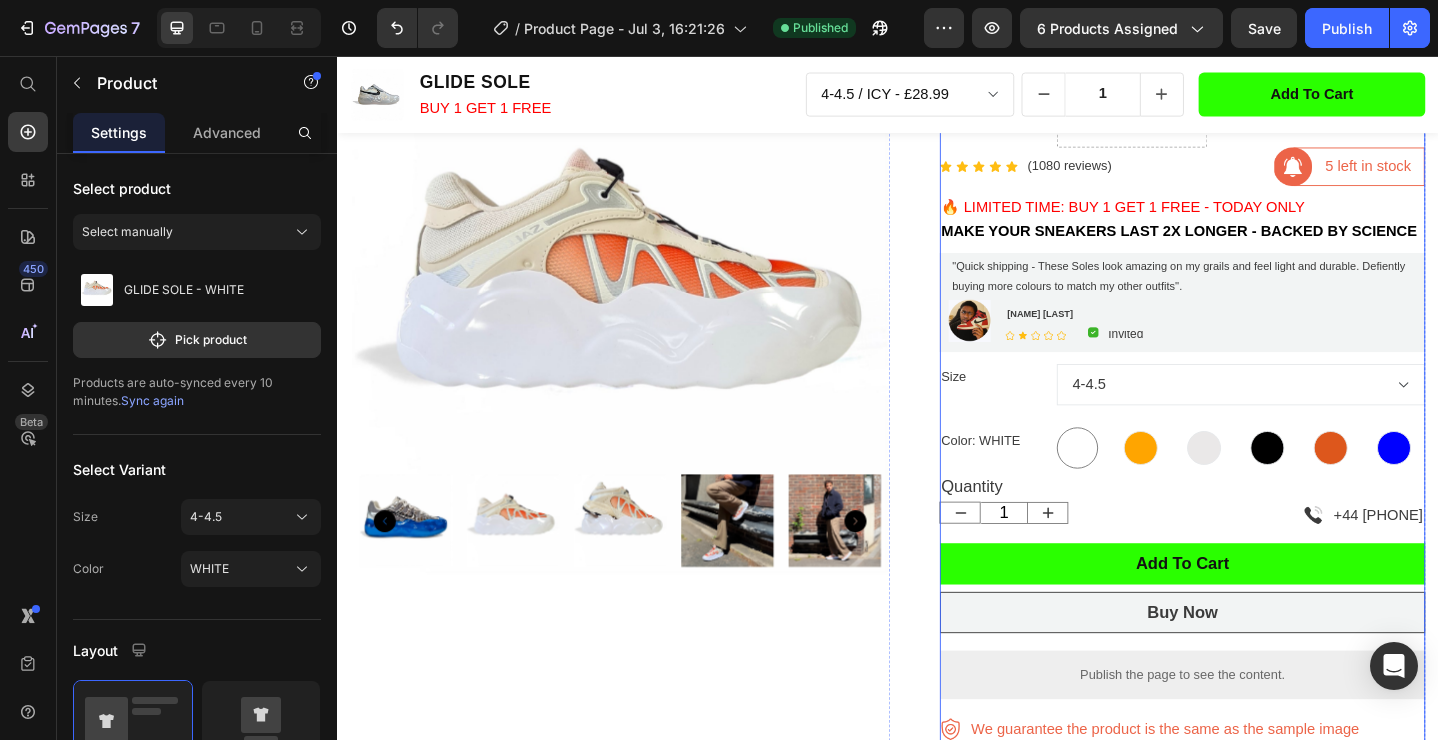 scroll, scrollTop: 135, scrollLeft: 0, axis: vertical 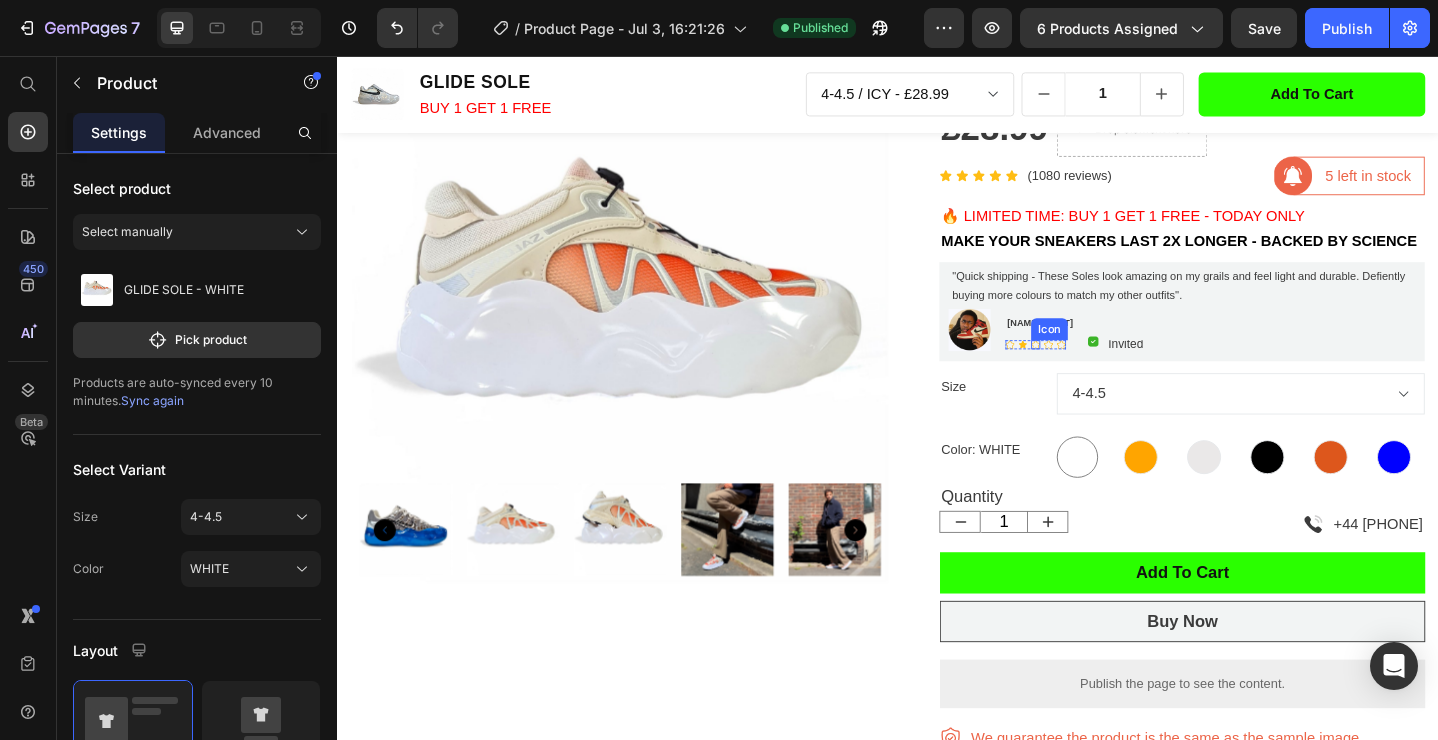 click 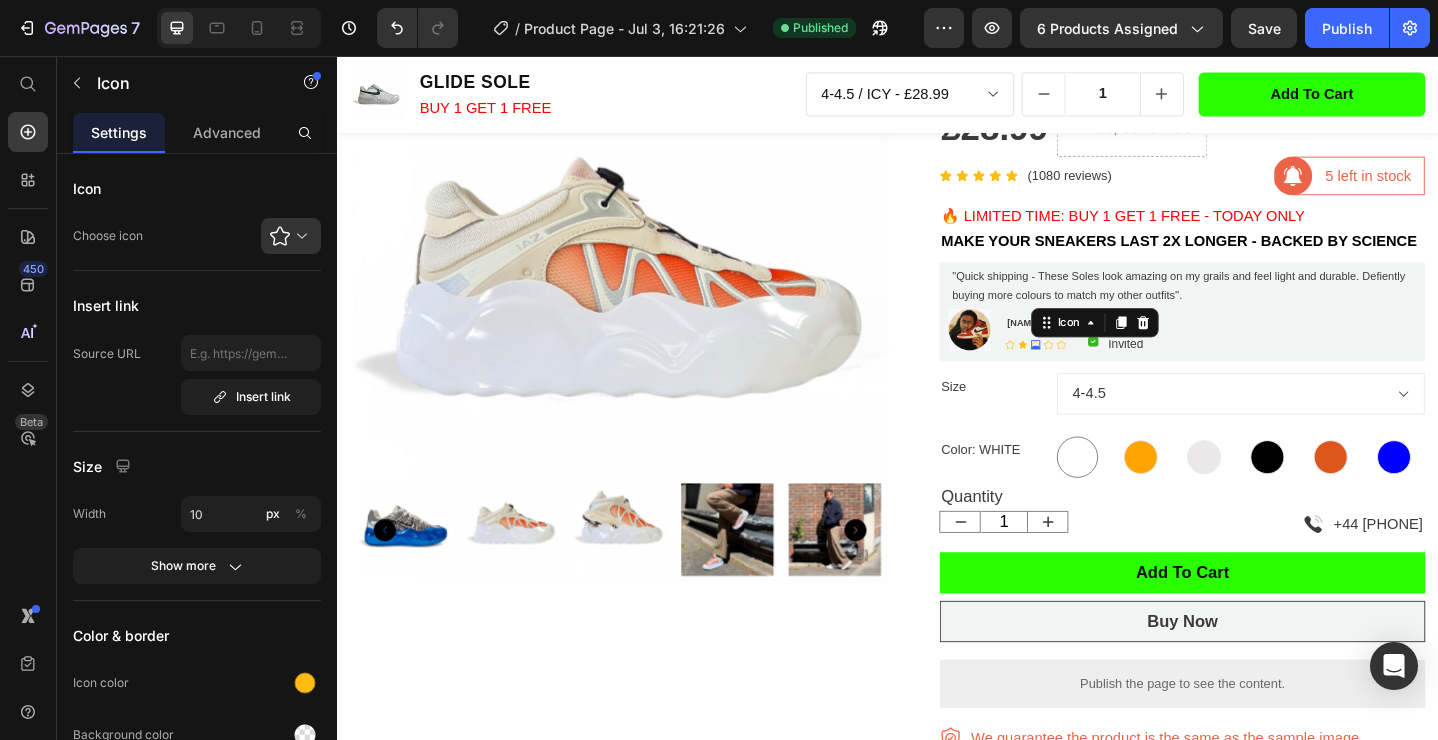 click at bounding box center (299, 236) 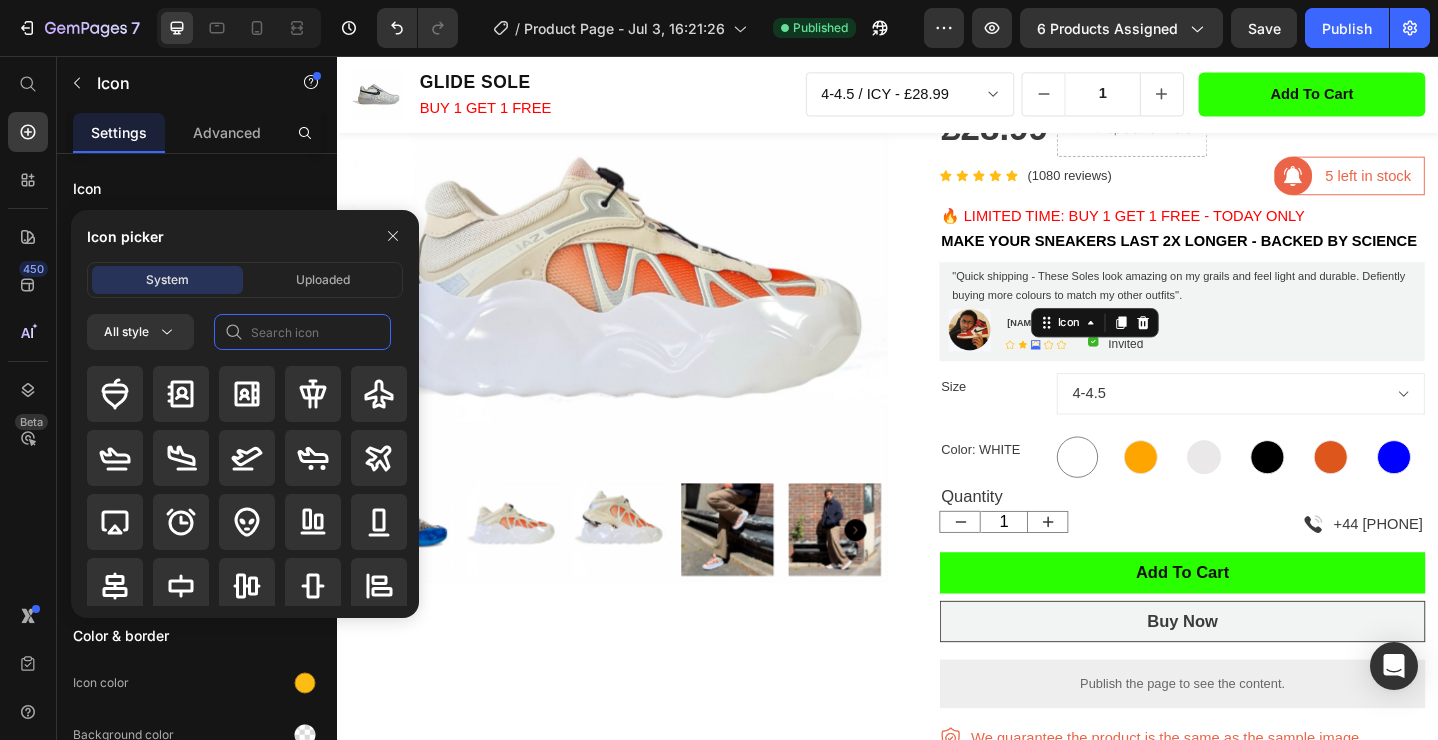 click 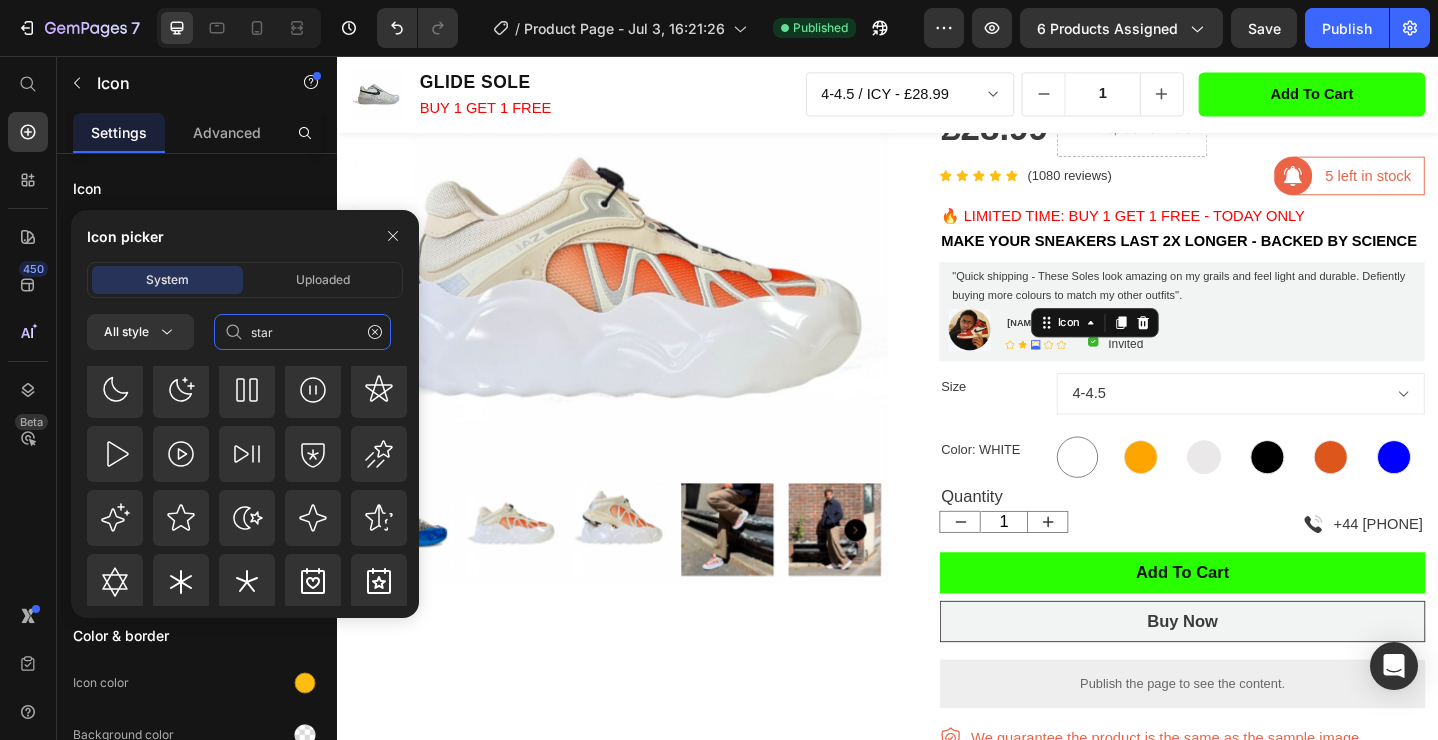 scroll, scrollTop: 872, scrollLeft: 0, axis: vertical 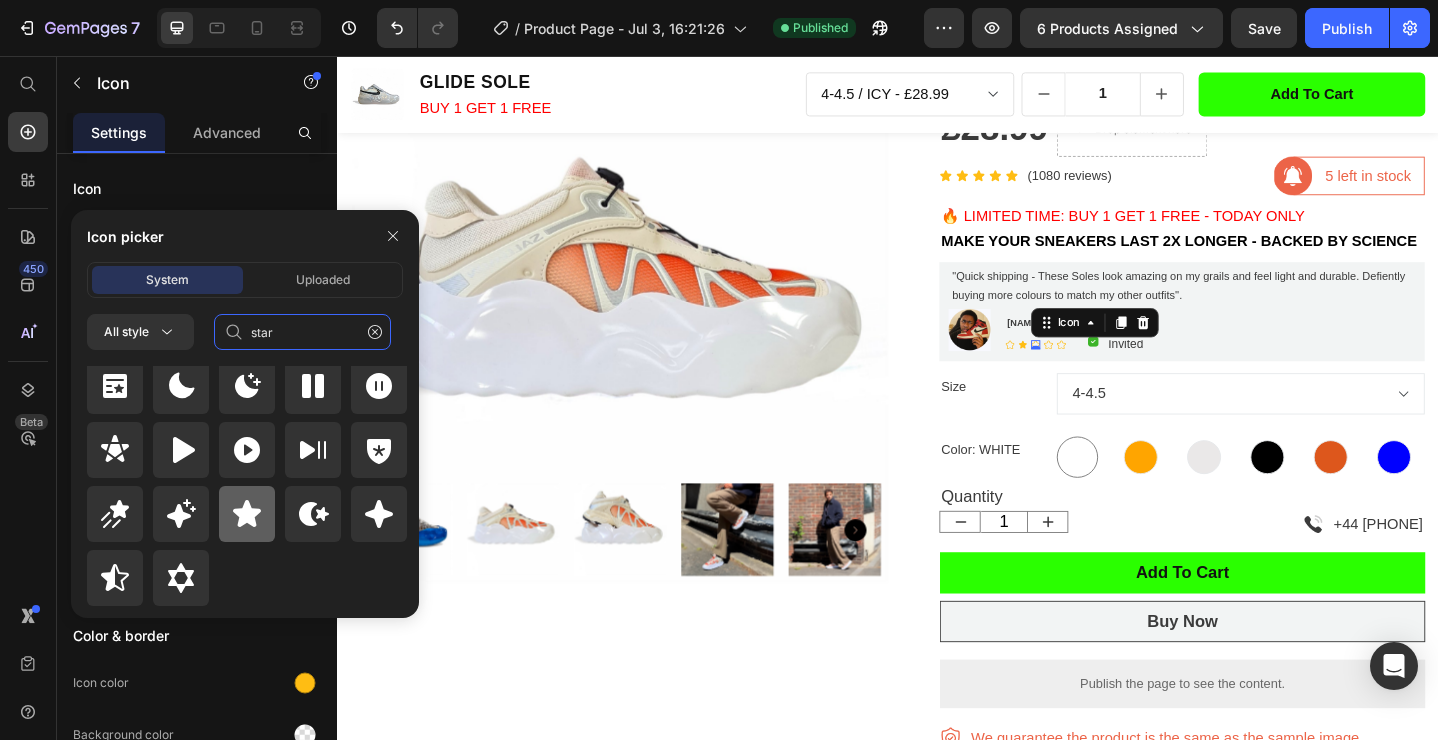 type on "star" 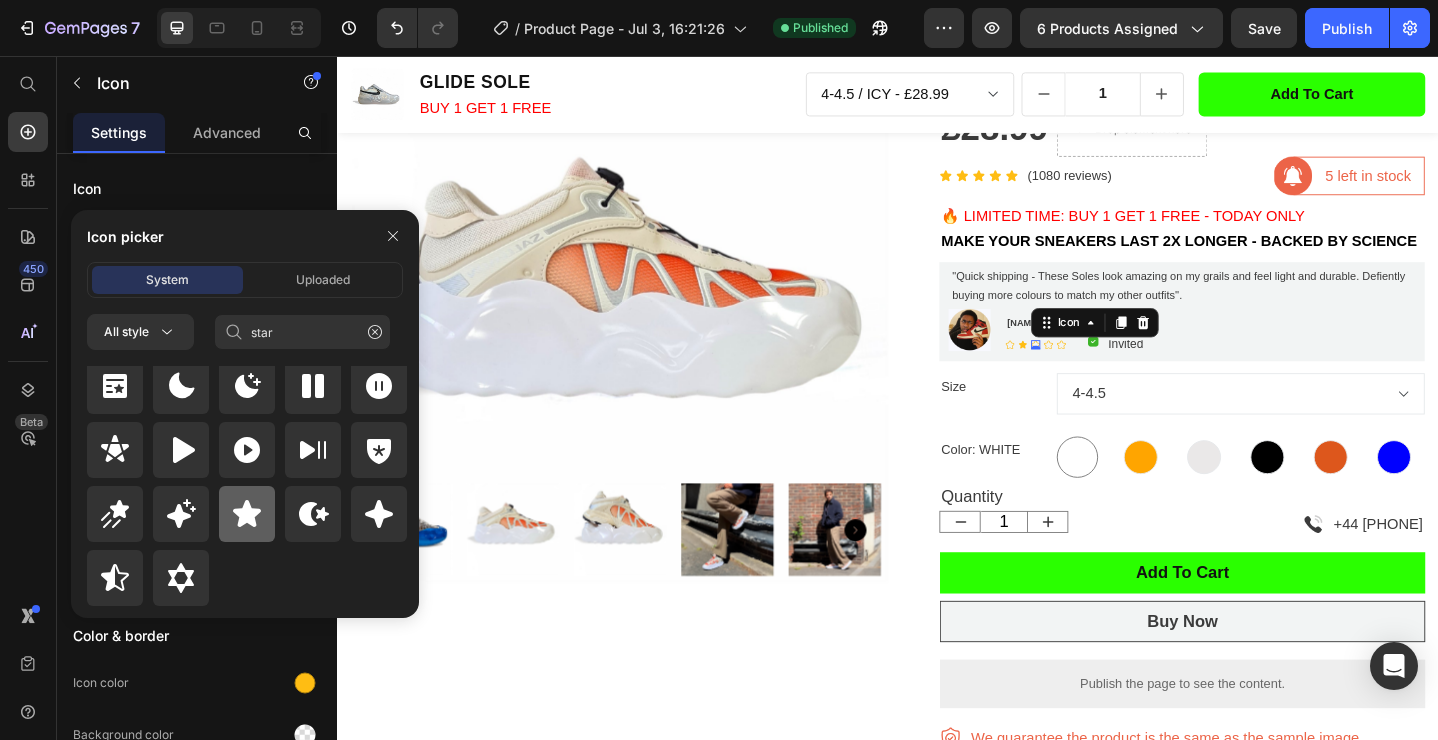 click 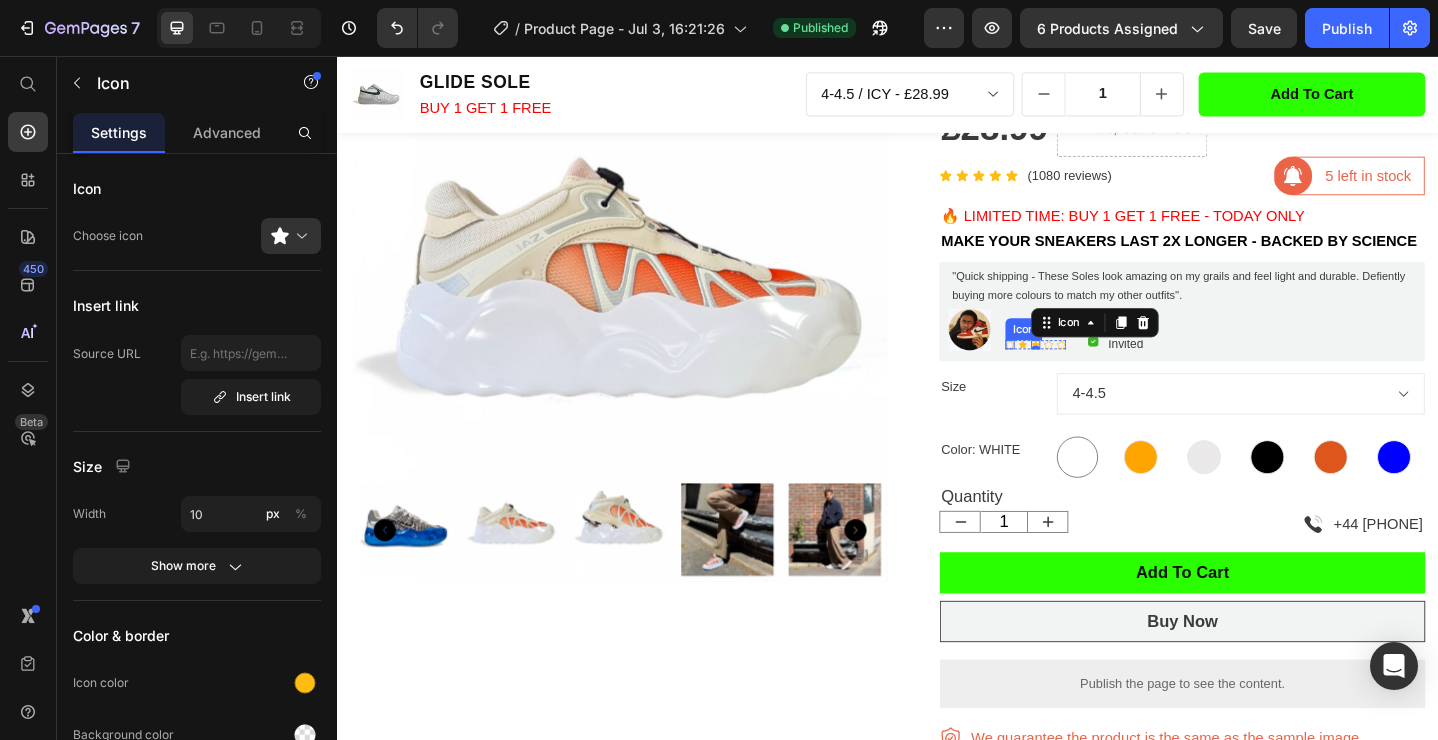 click 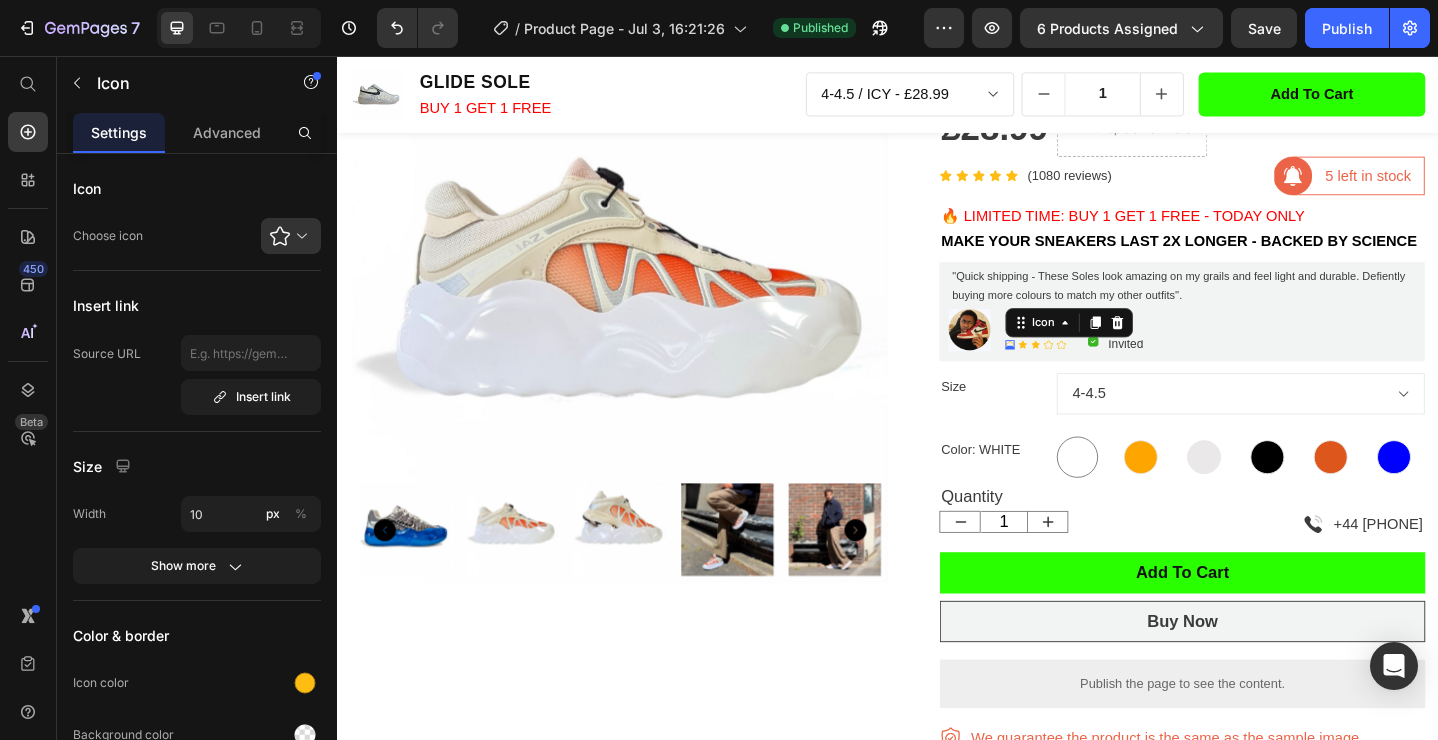 click at bounding box center [299, 236] 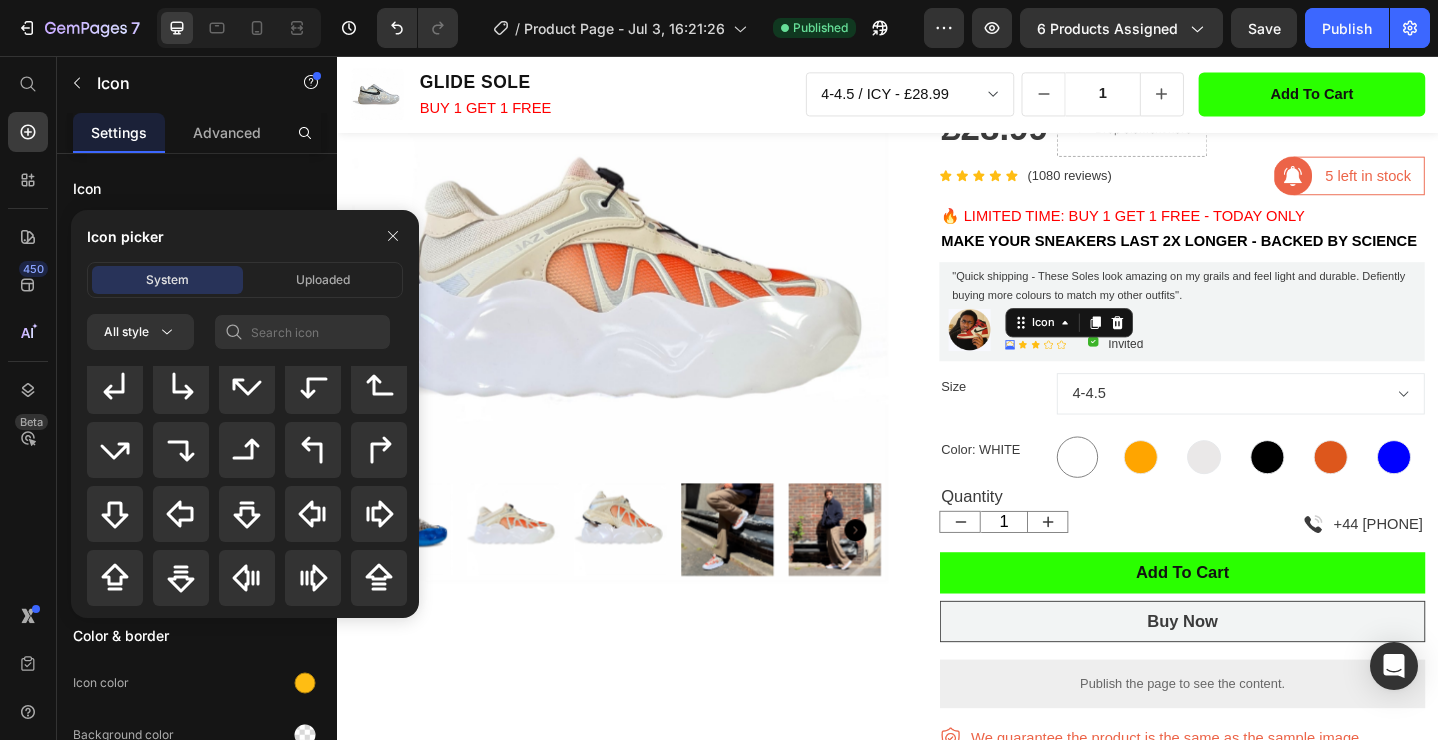 scroll, scrollTop: 928, scrollLeft: 0, axis: vertical 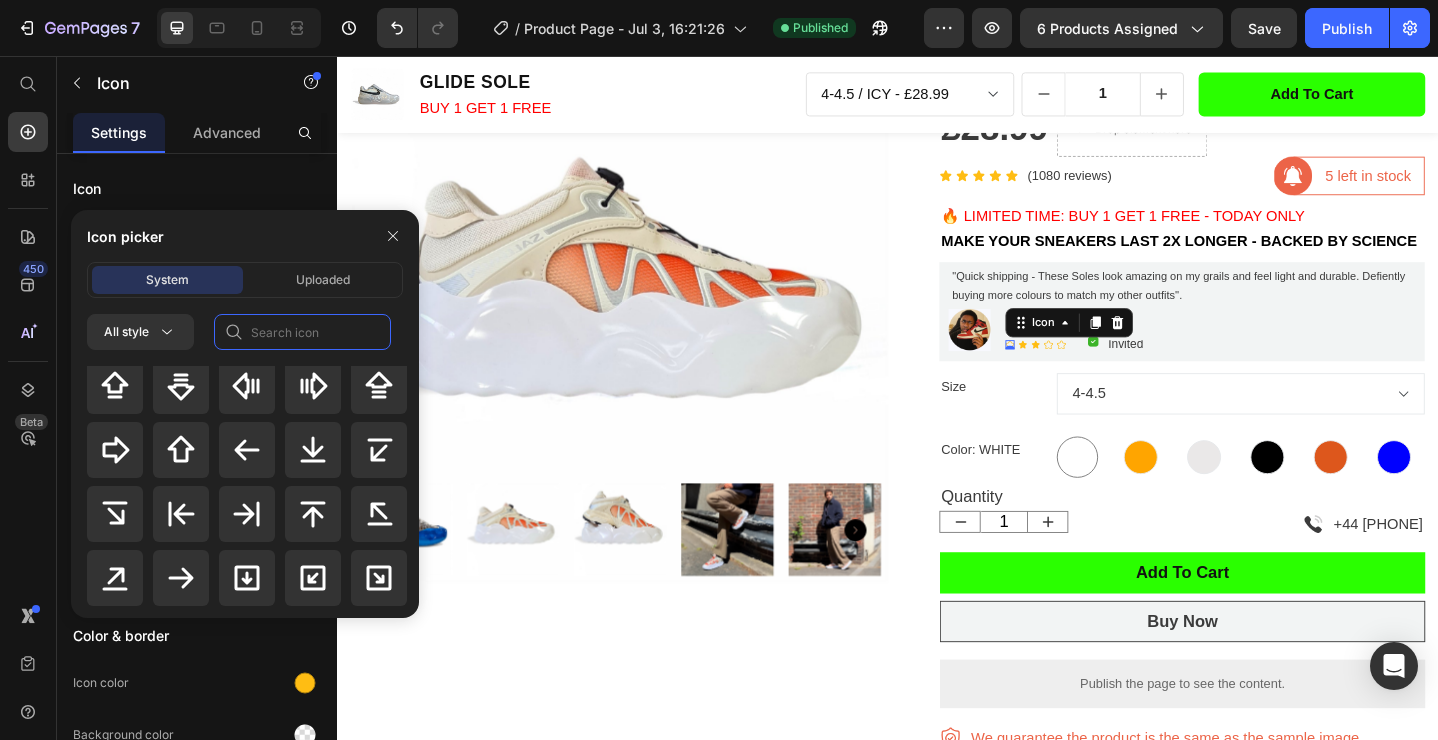 click 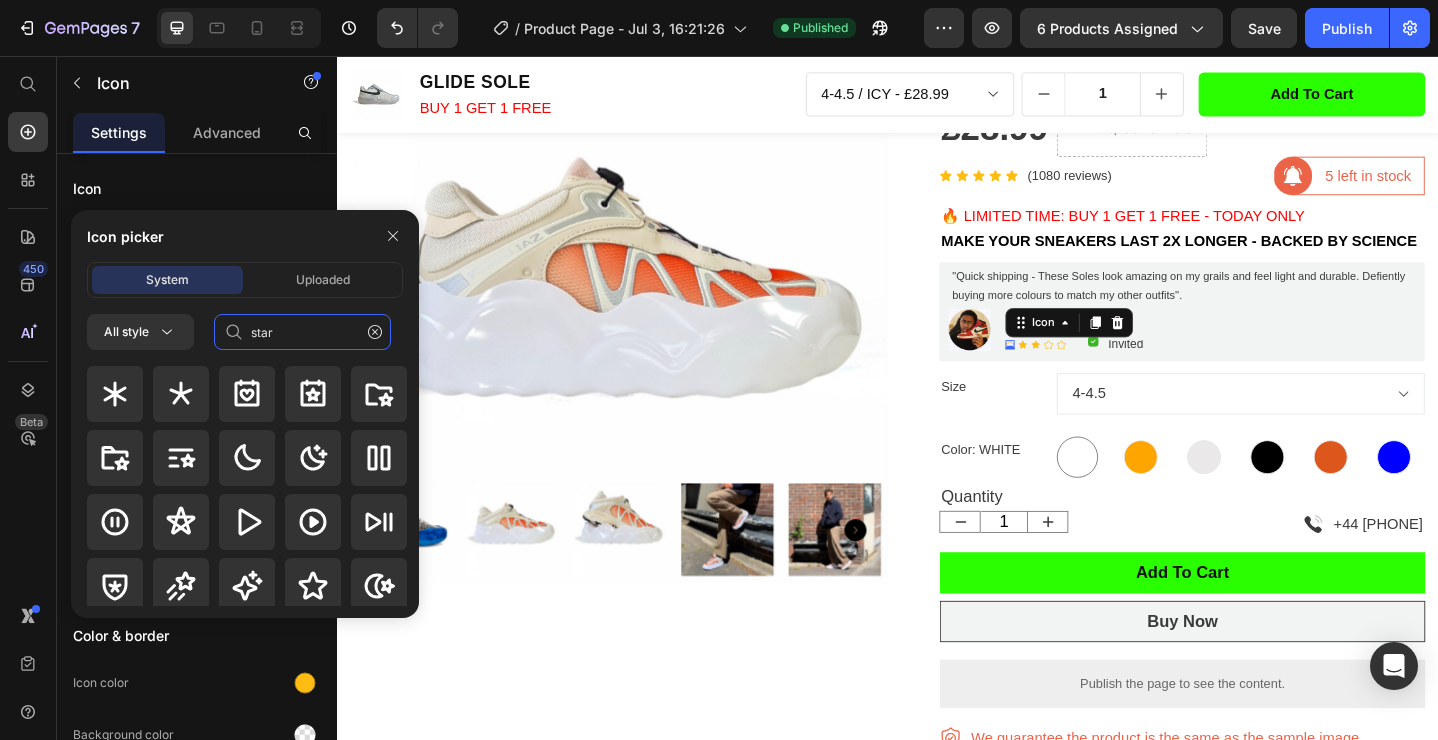 scroll, scrollTop: 872, scrollLeft: 0, axis: vertical 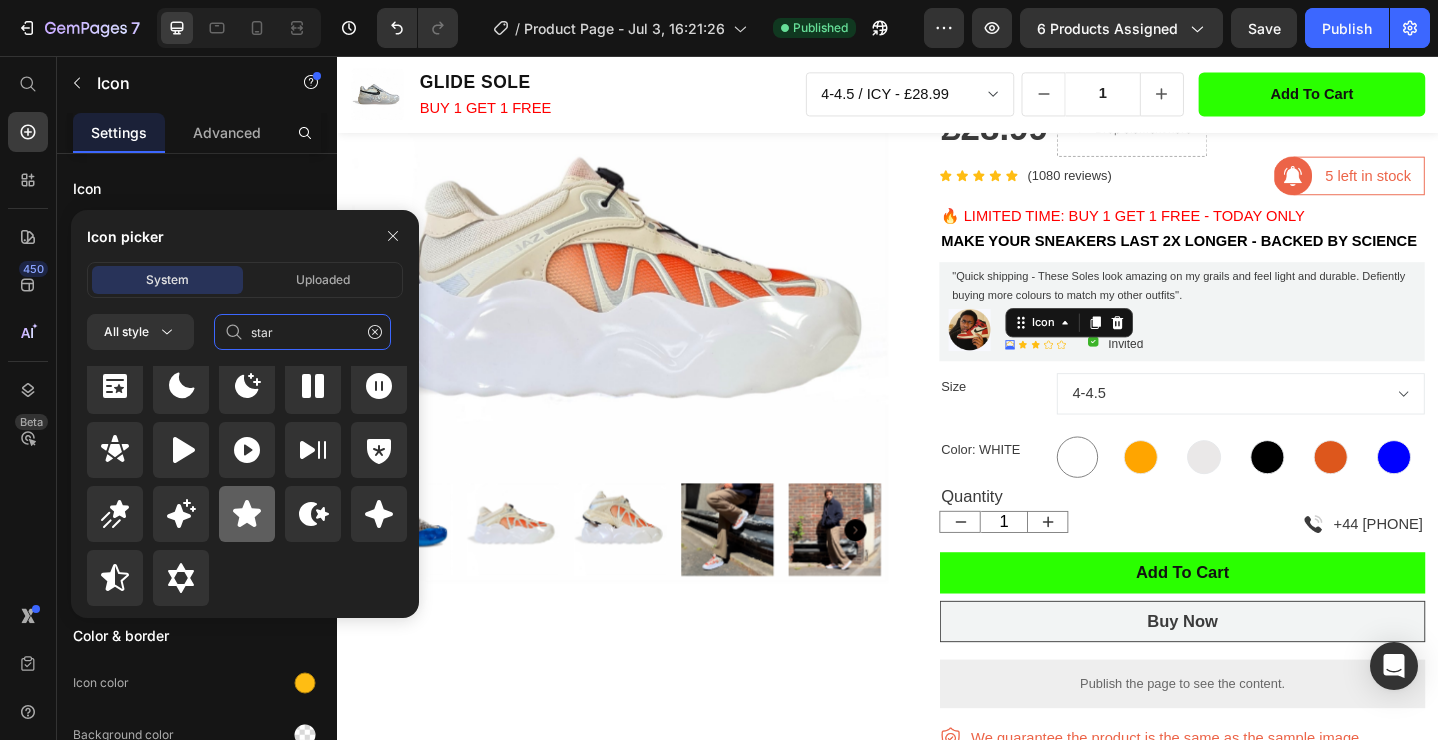 type on "star" 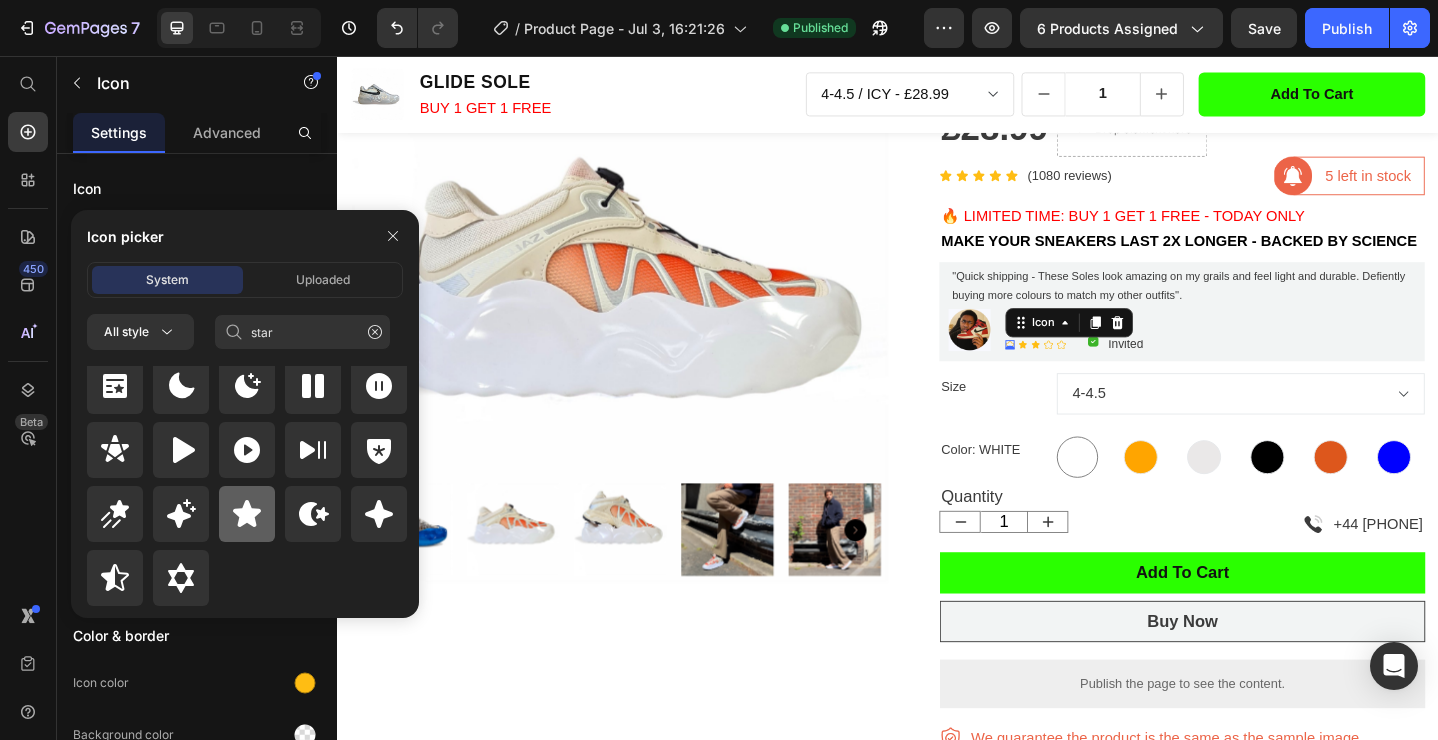 click 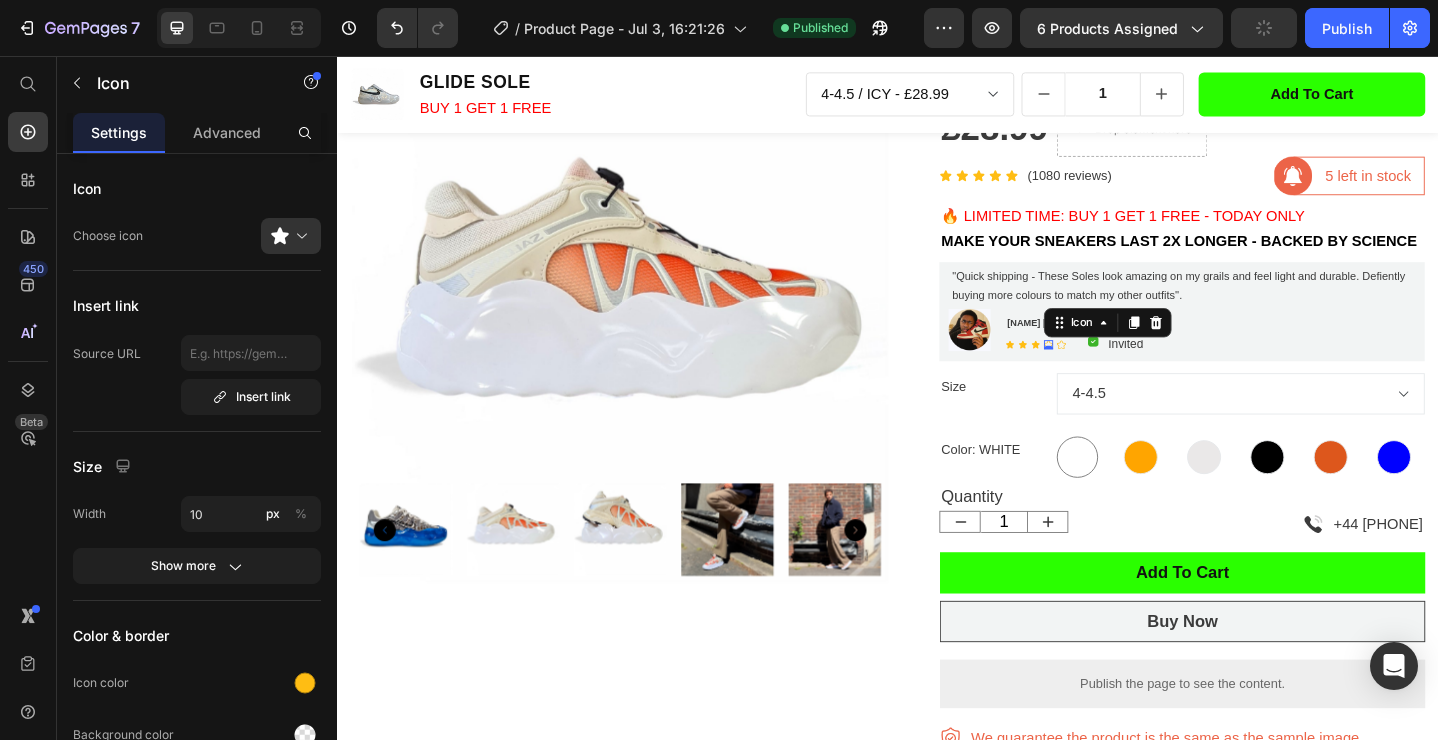 click on "Icon   0" at bounding box center [1112, 371] 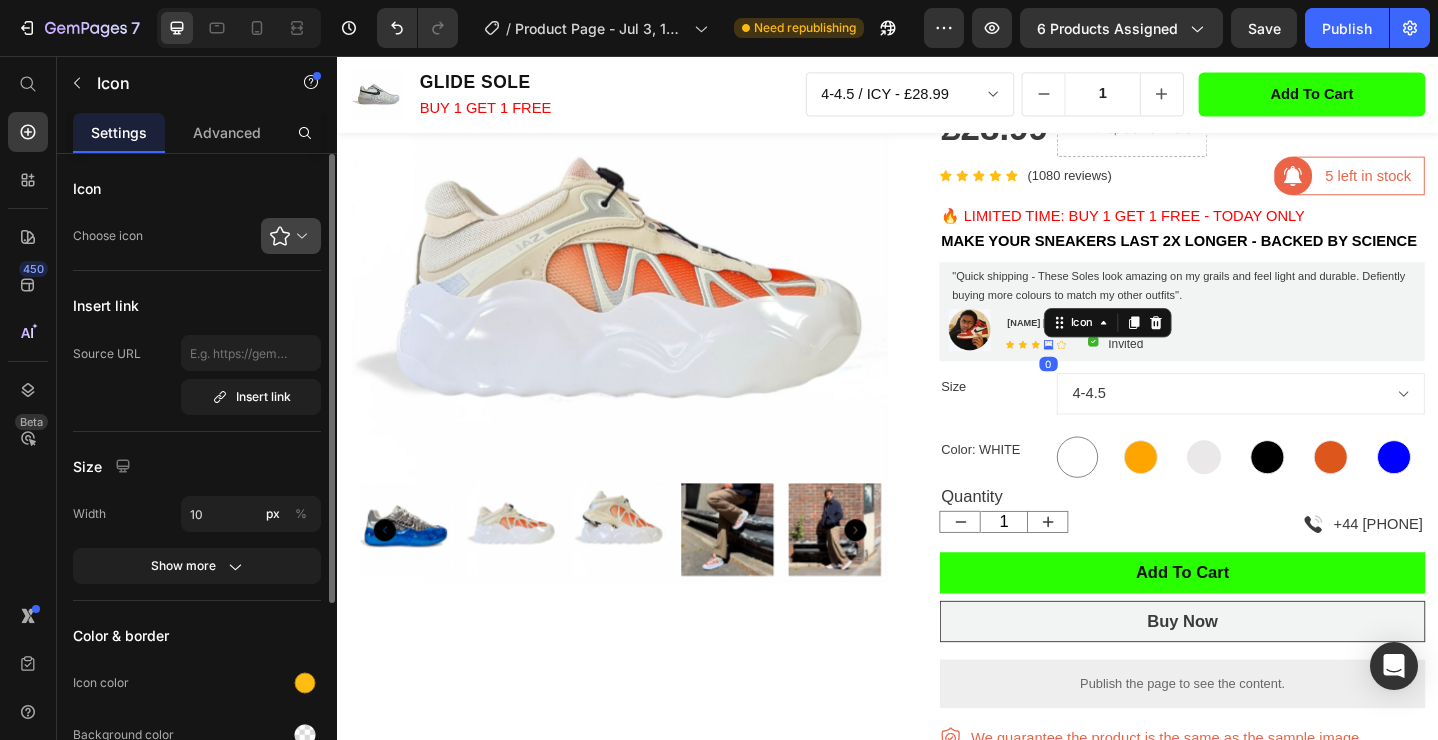 click at bounding box center (299, 236) 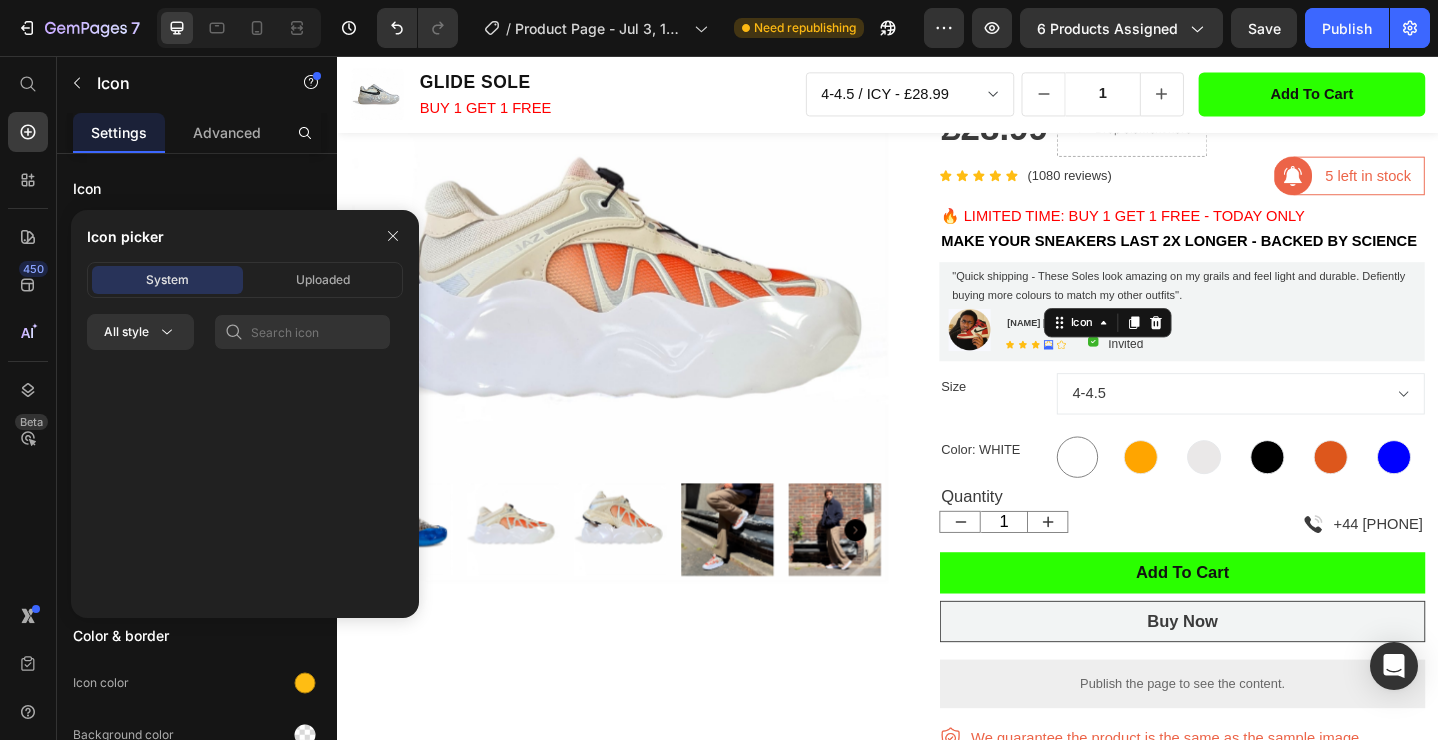 scroll, scrollTop: 1992, scrollLeft: 0, axis: vertical 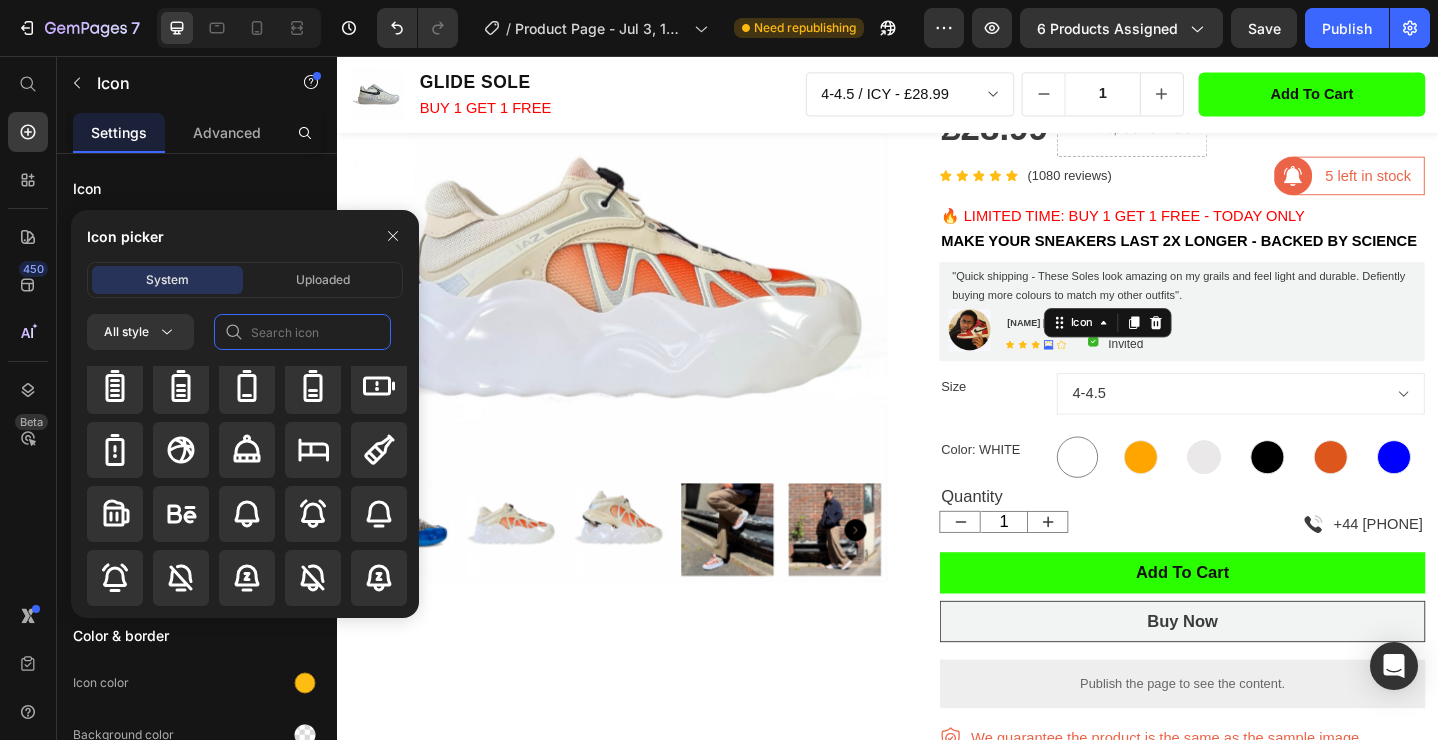 click 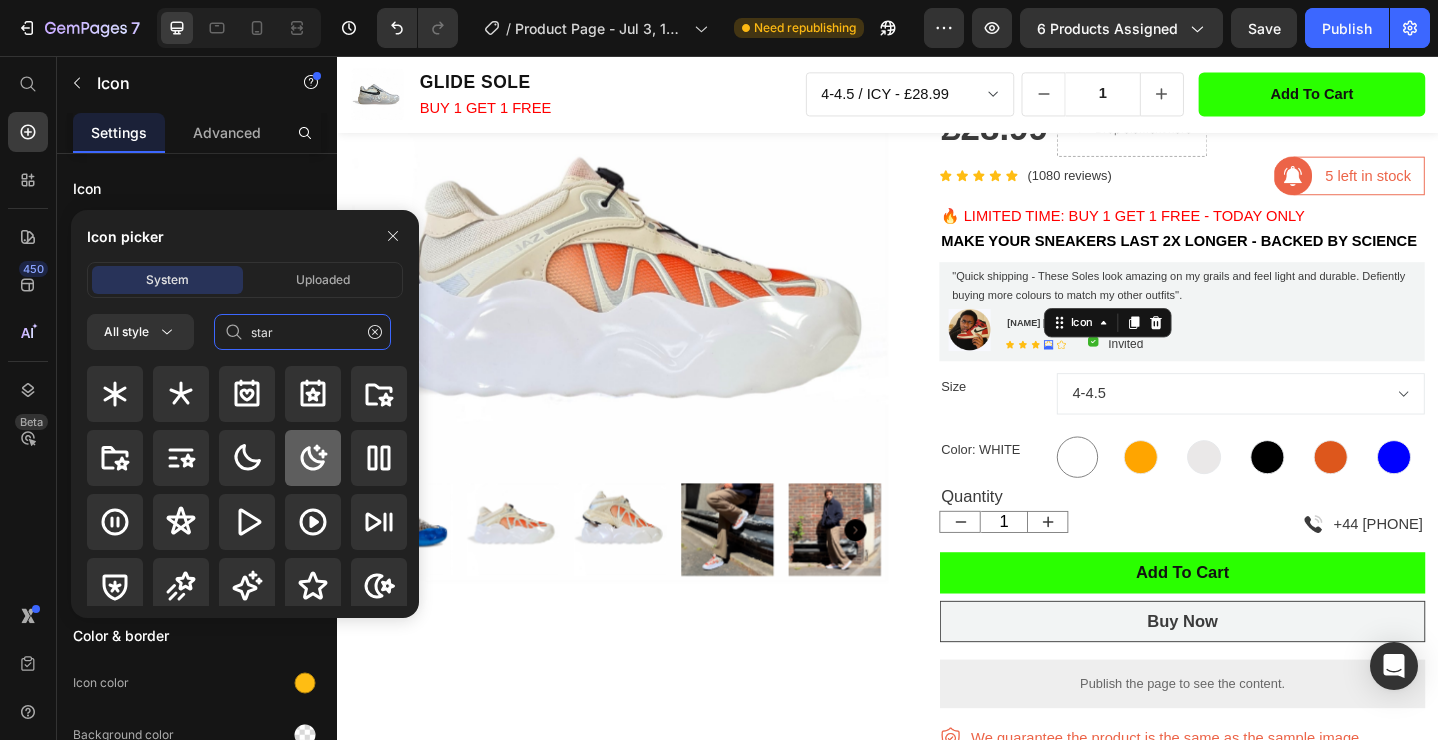 scroll, scrollTop: 872, scrollLeft: 0, axis: vertical 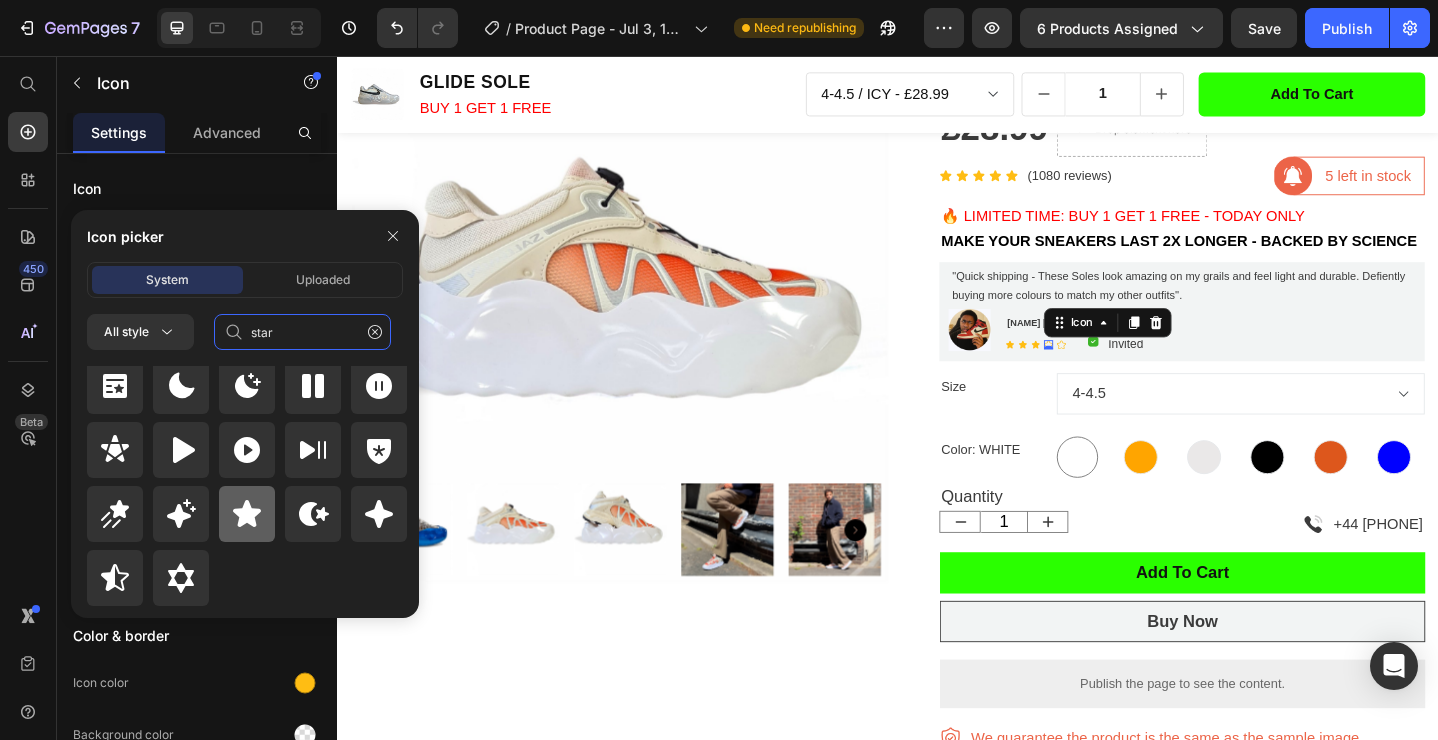 type on "star" 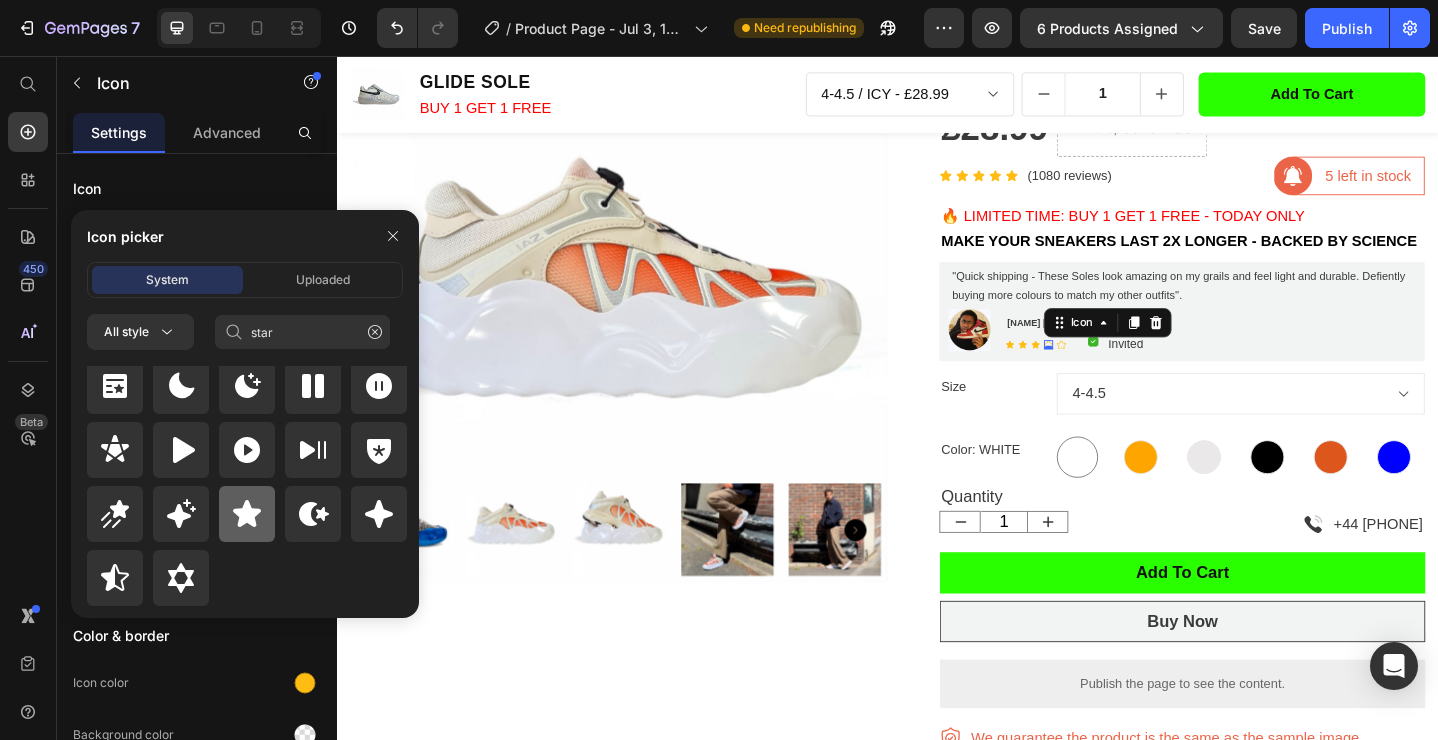 click 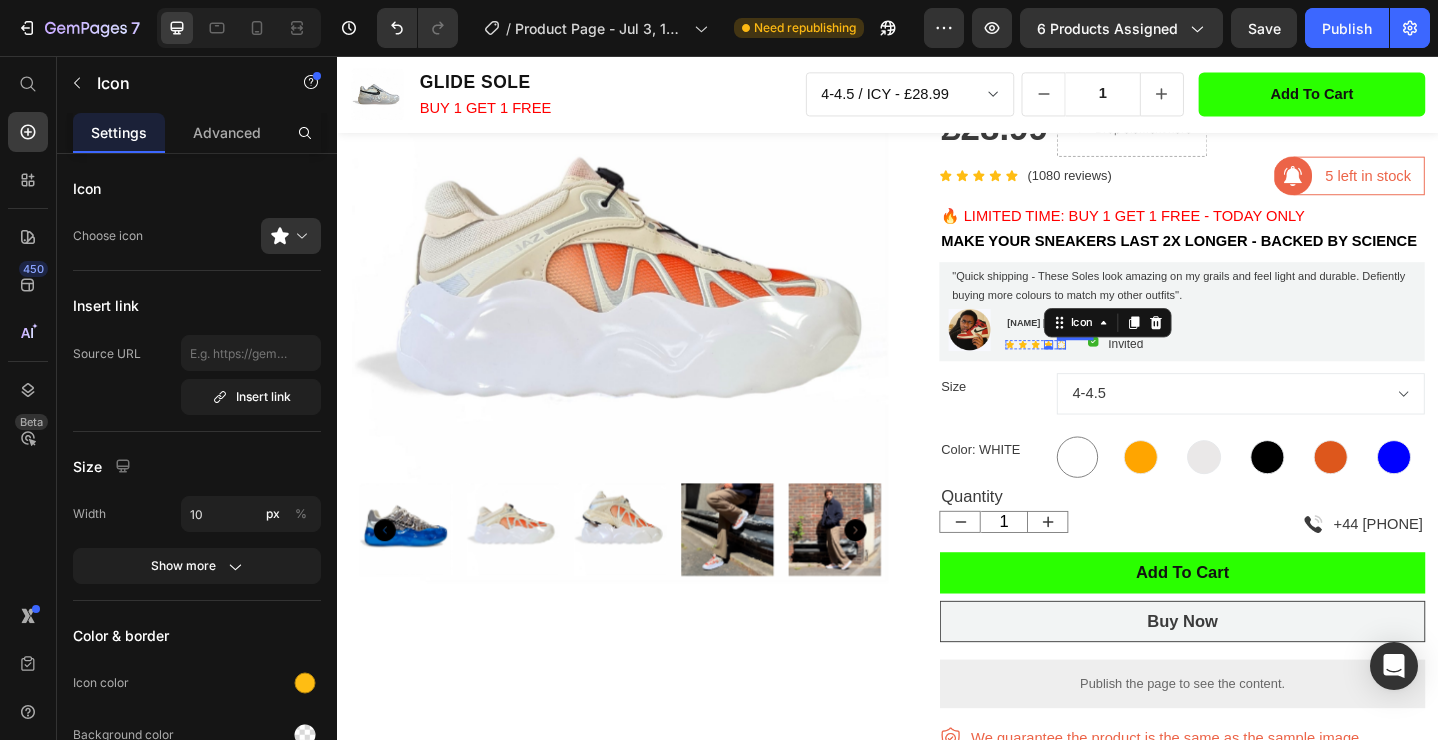 click 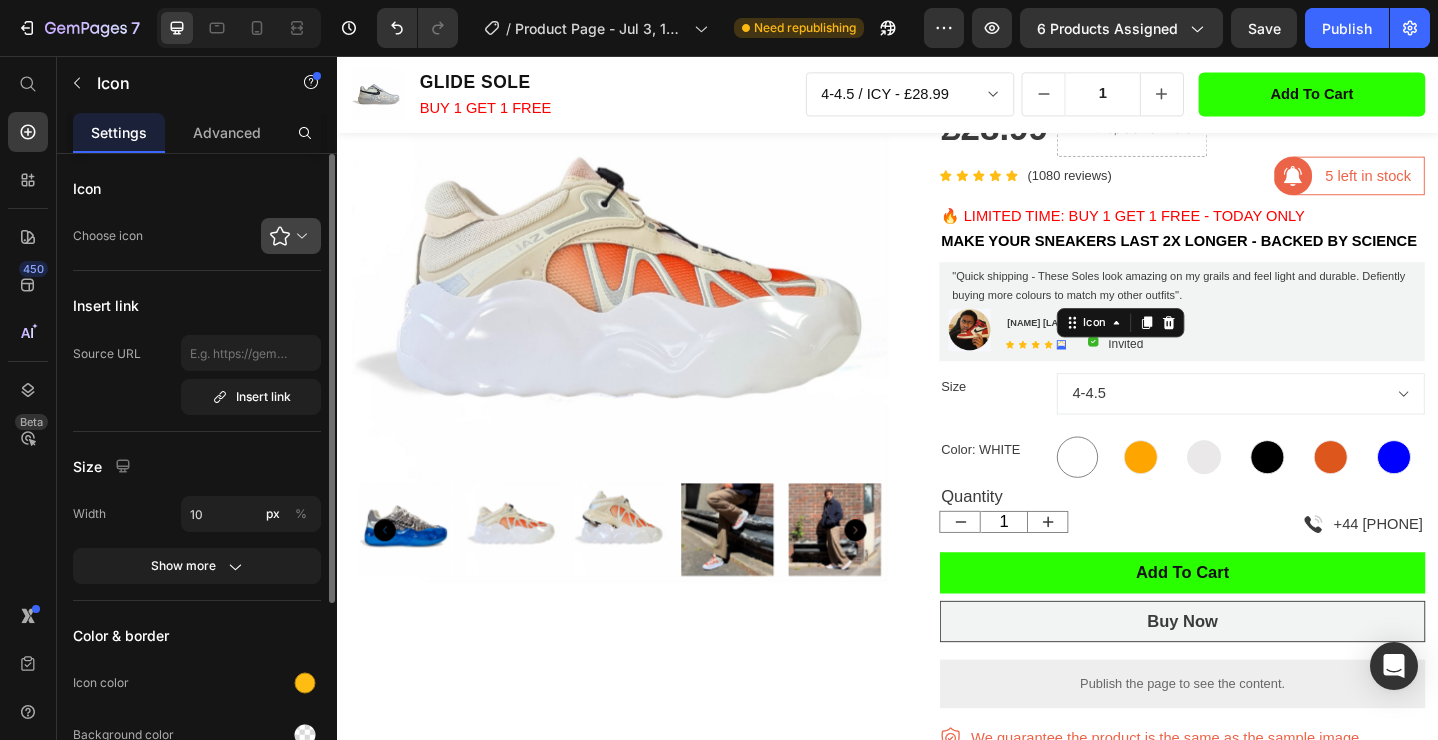 click at bounding box center [299, 236] 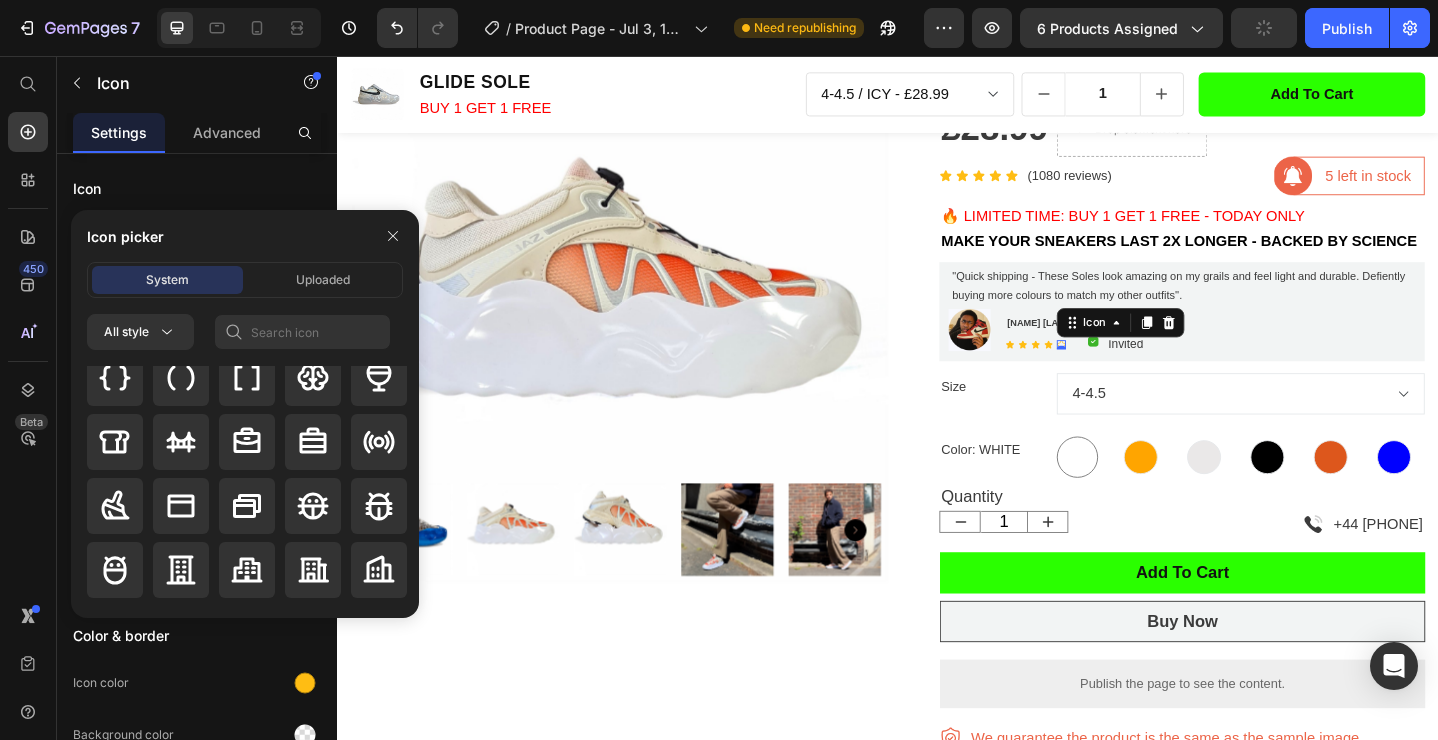 scroll, scrollTop: 2623, scrollLeft: 0, axis: vertical 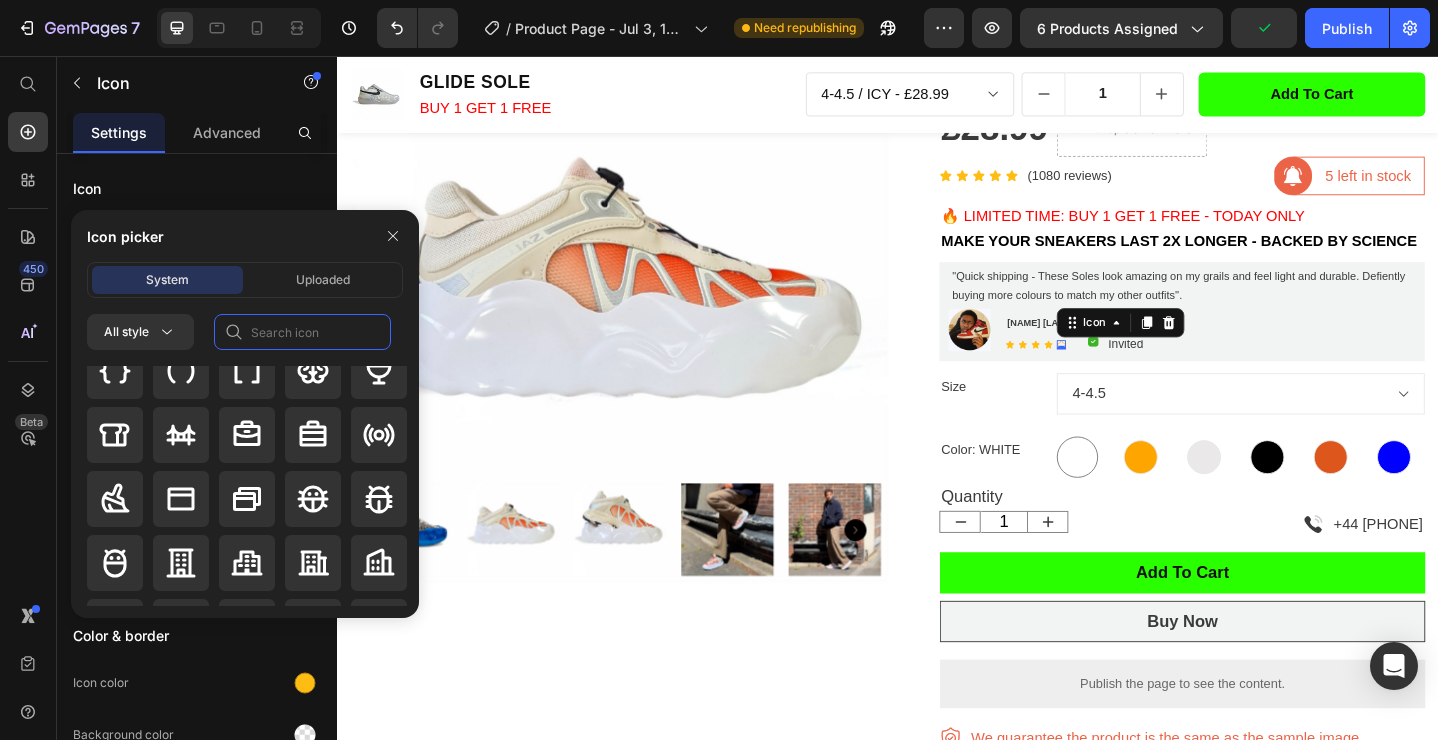click 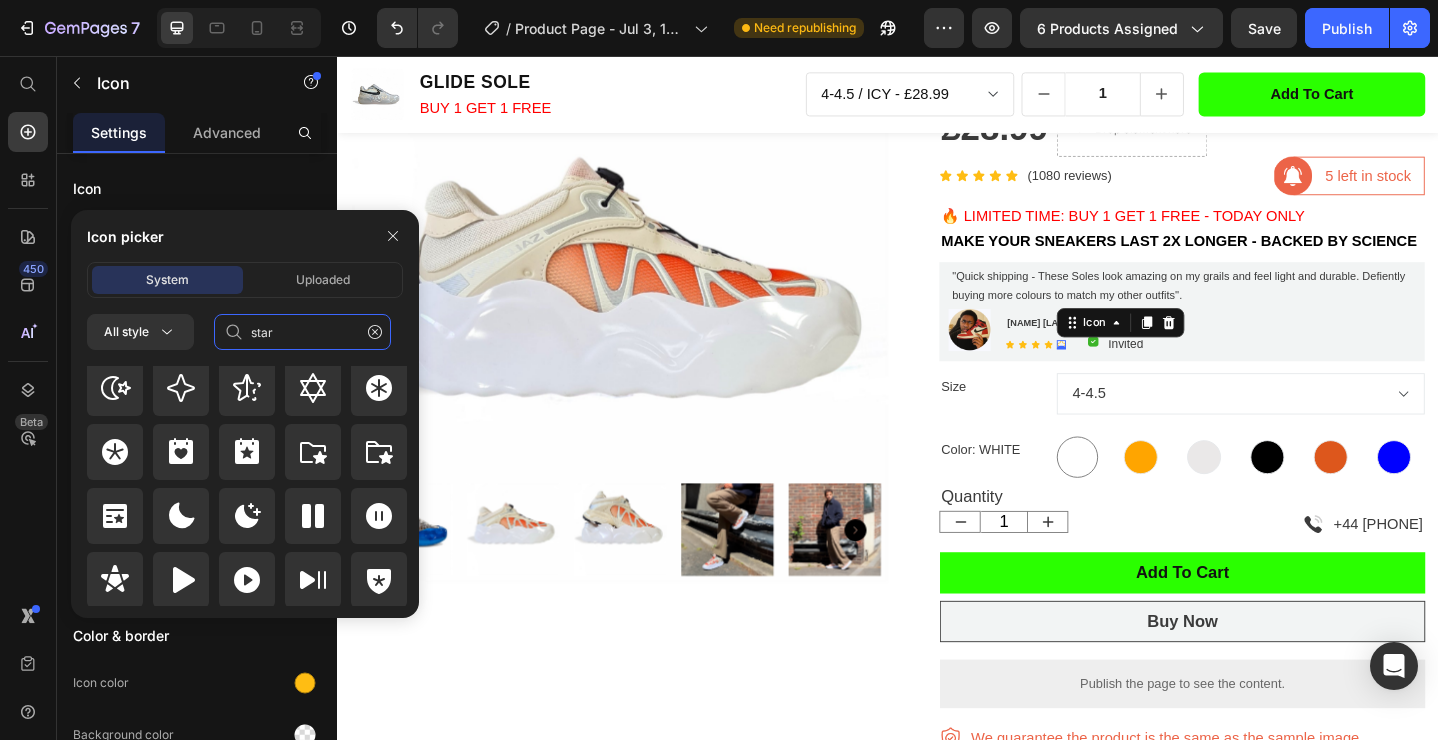 scroll, scrollTop: 872, scrollLeft: 0, axis: vertical 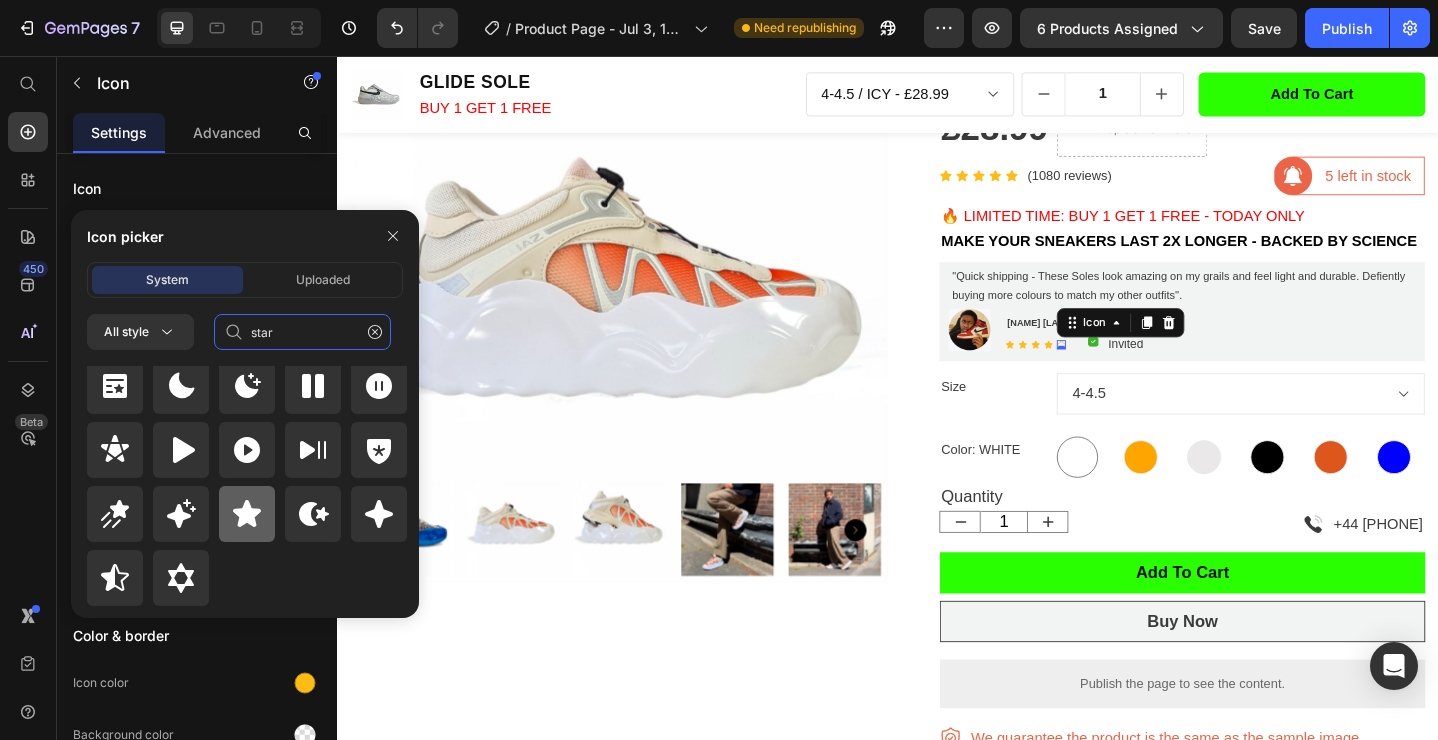 type on "star" 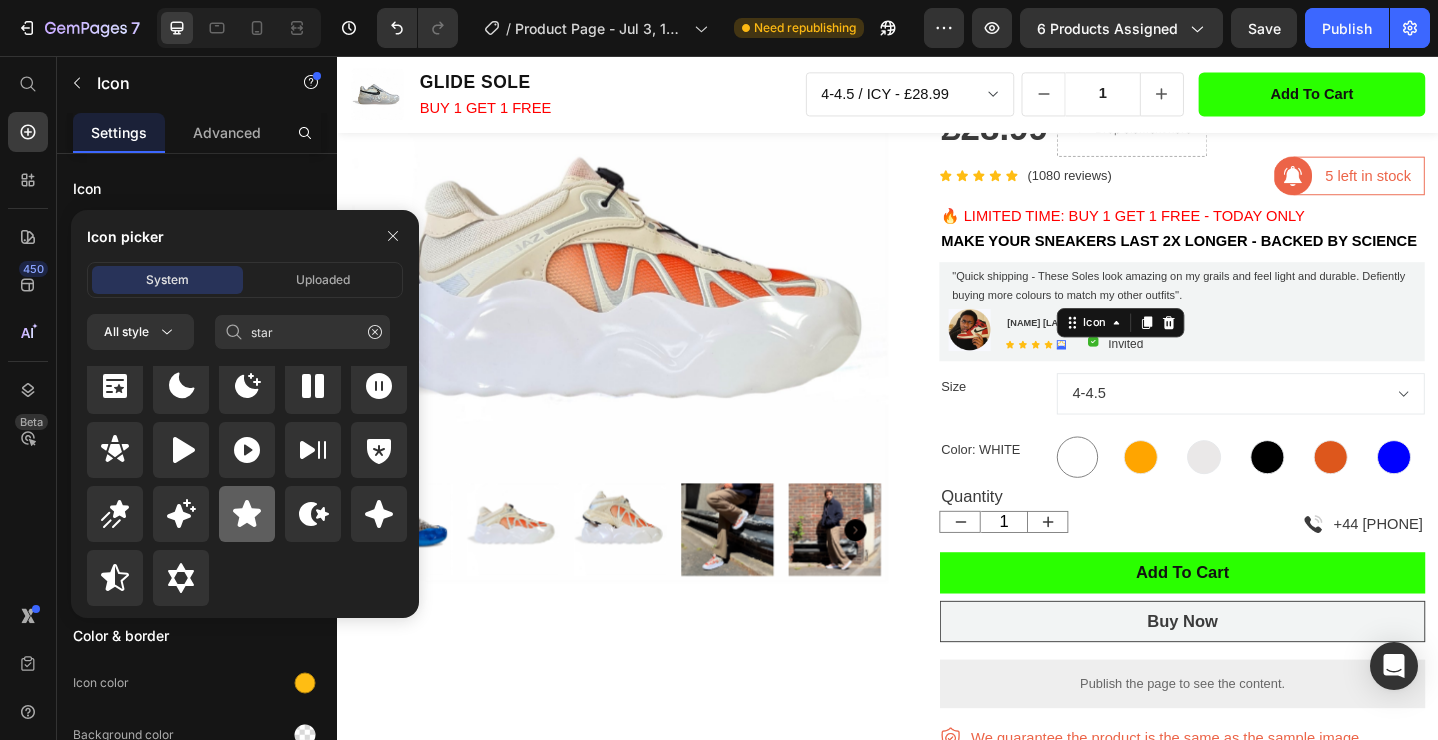 click 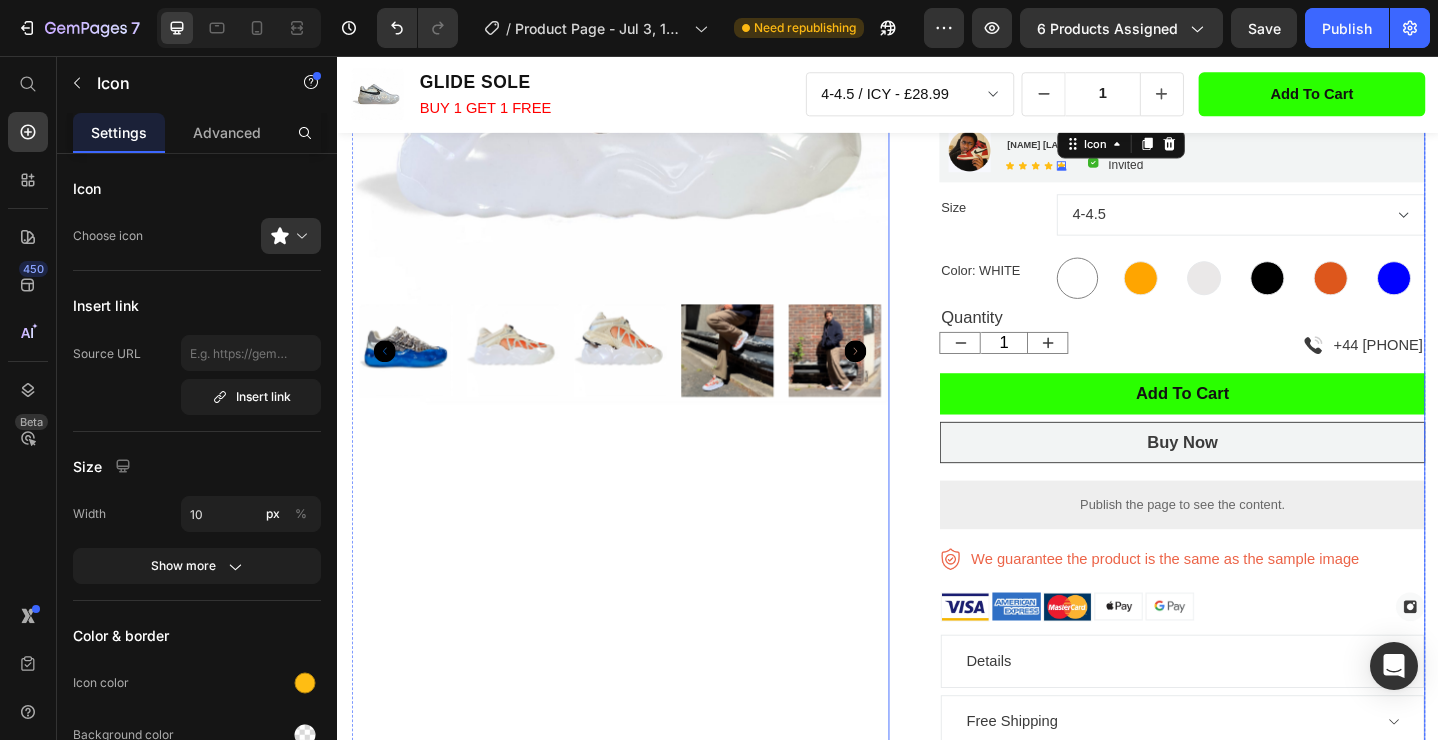 scroll, scrollTop: 339, scrollLeft: 0, axis: vertical 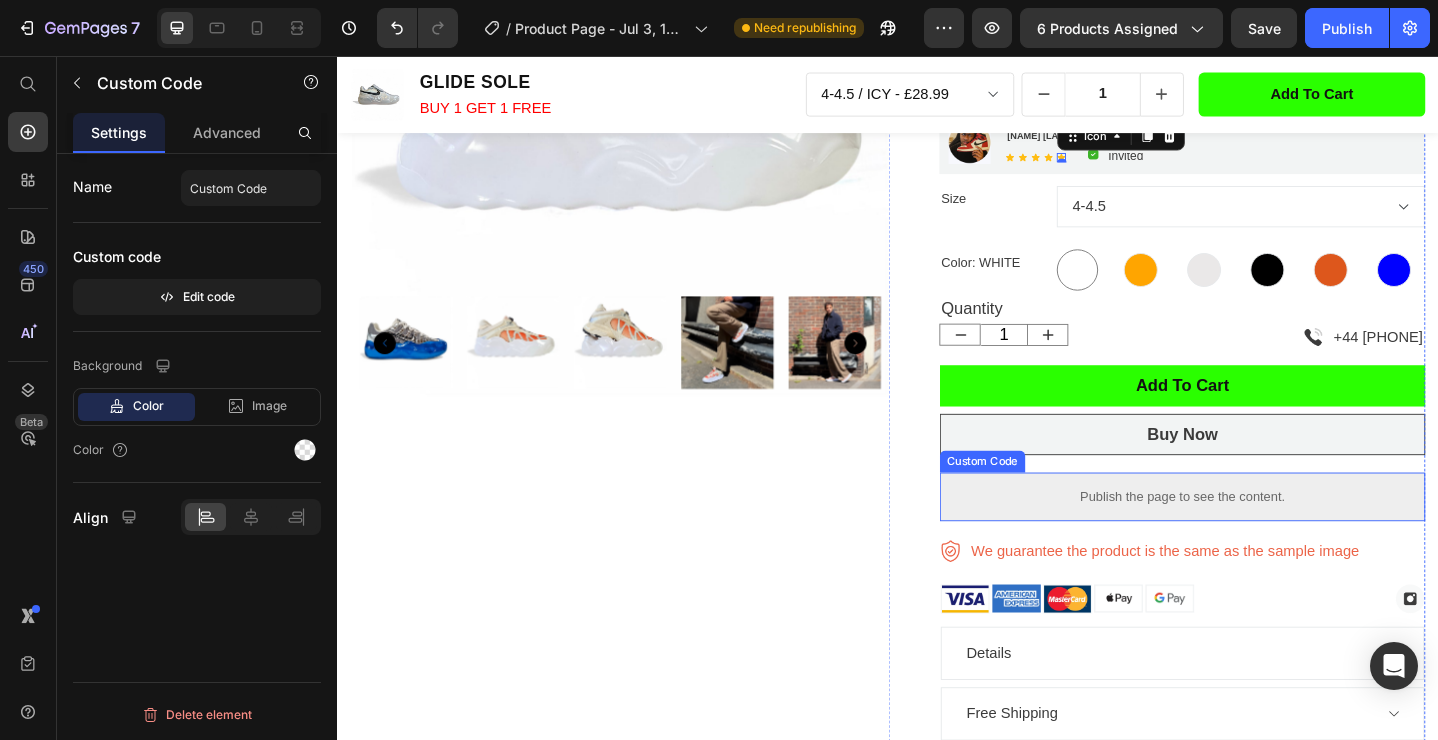 click on "Publish the page to see the content." at bounding box center (1257, 536) 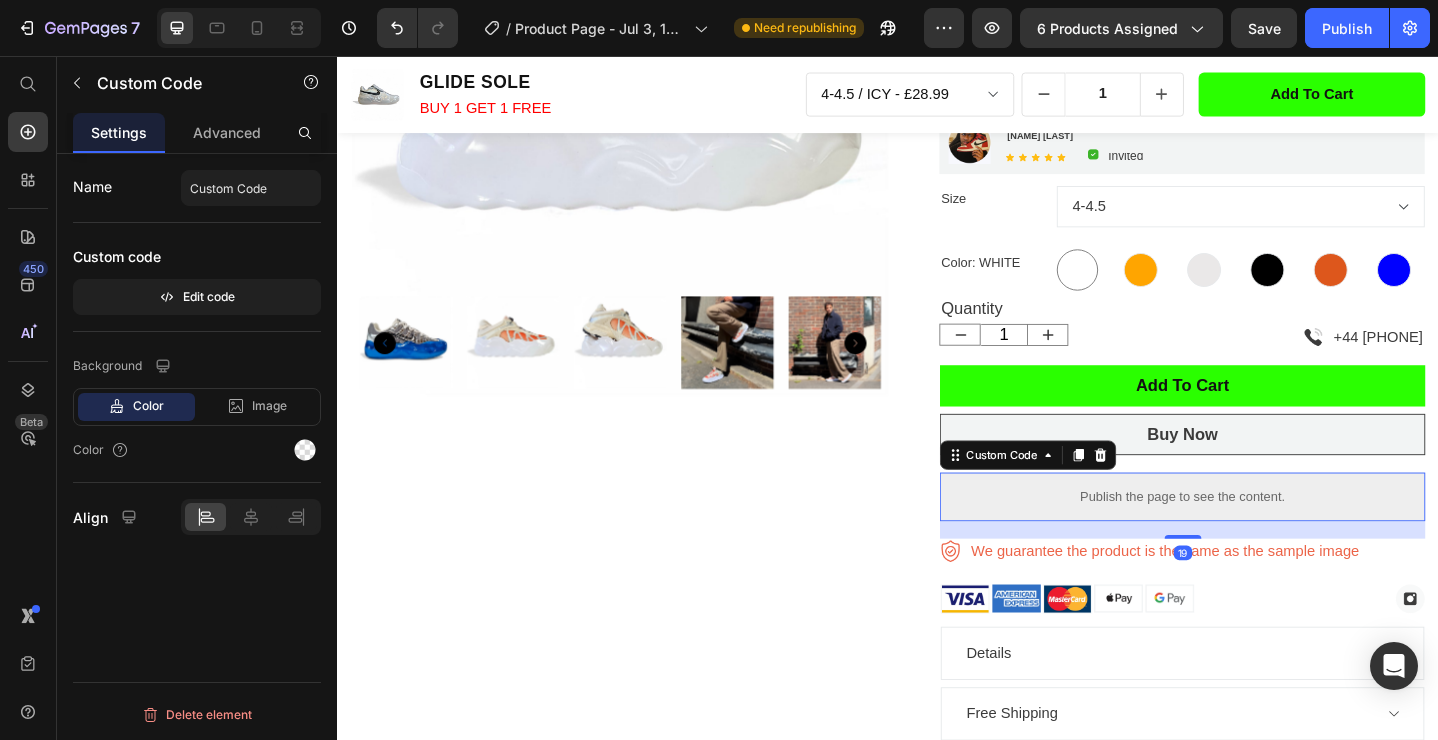 click on "Publish the page to see the content." at bounding box center (1257, 536) 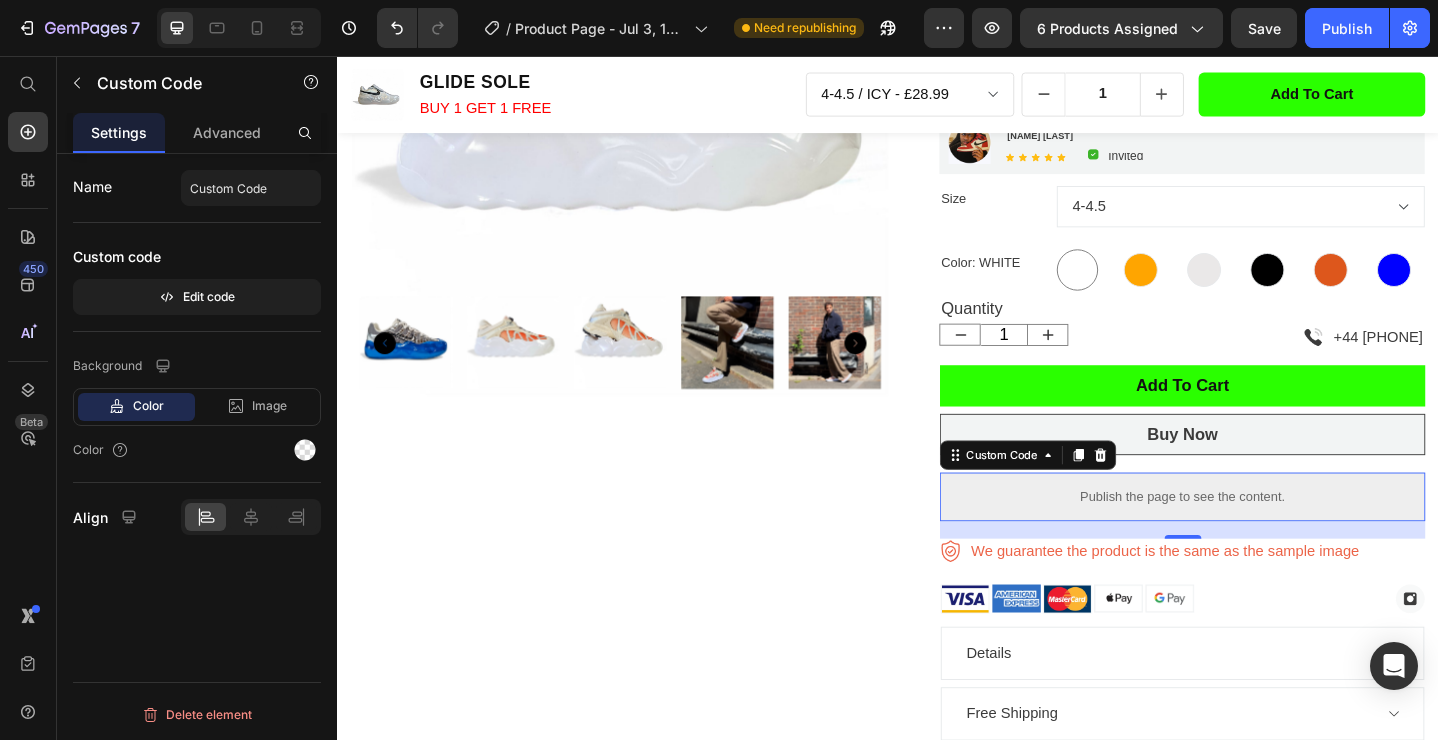 click on "Publish the page to see the content." at bounding box center (1257, 536) 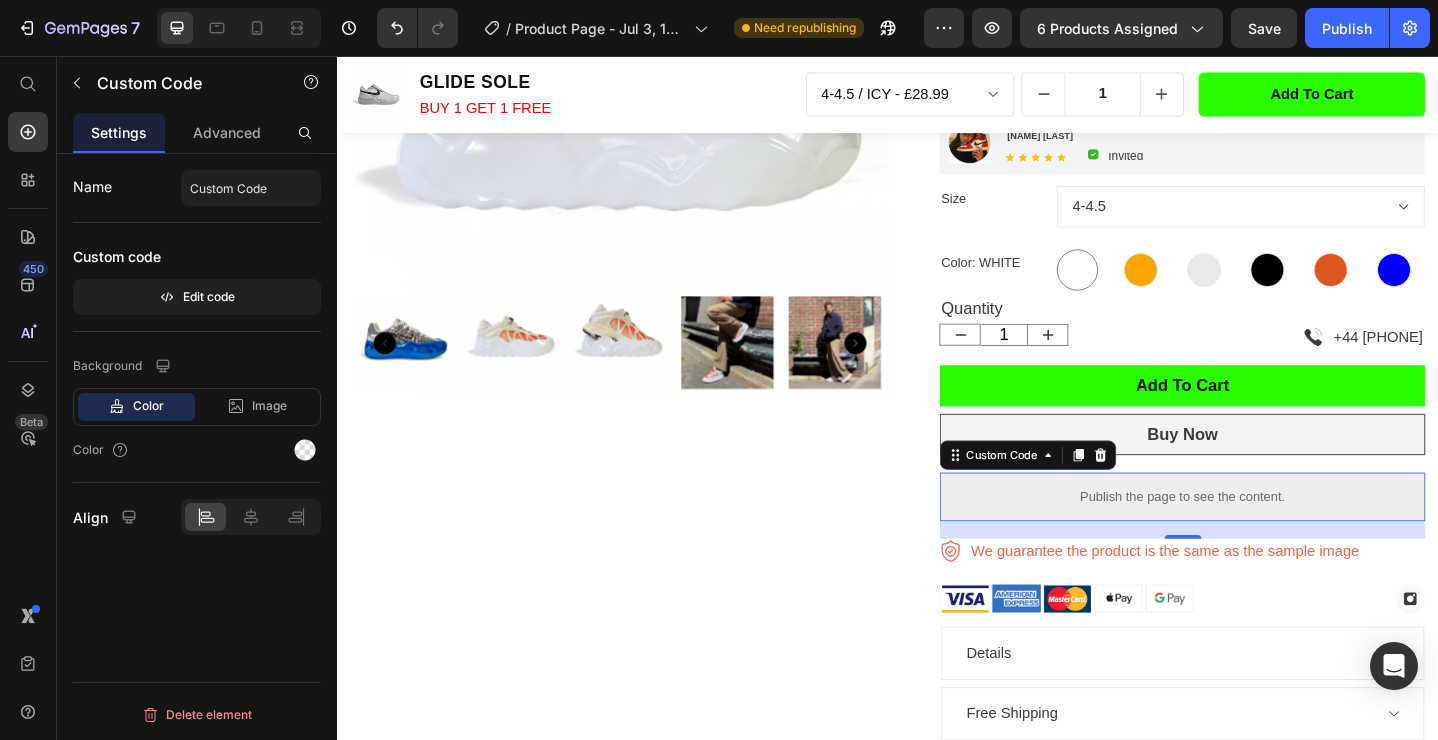 click on "Publish the page to see the content." at bounding box center (1257, 536) 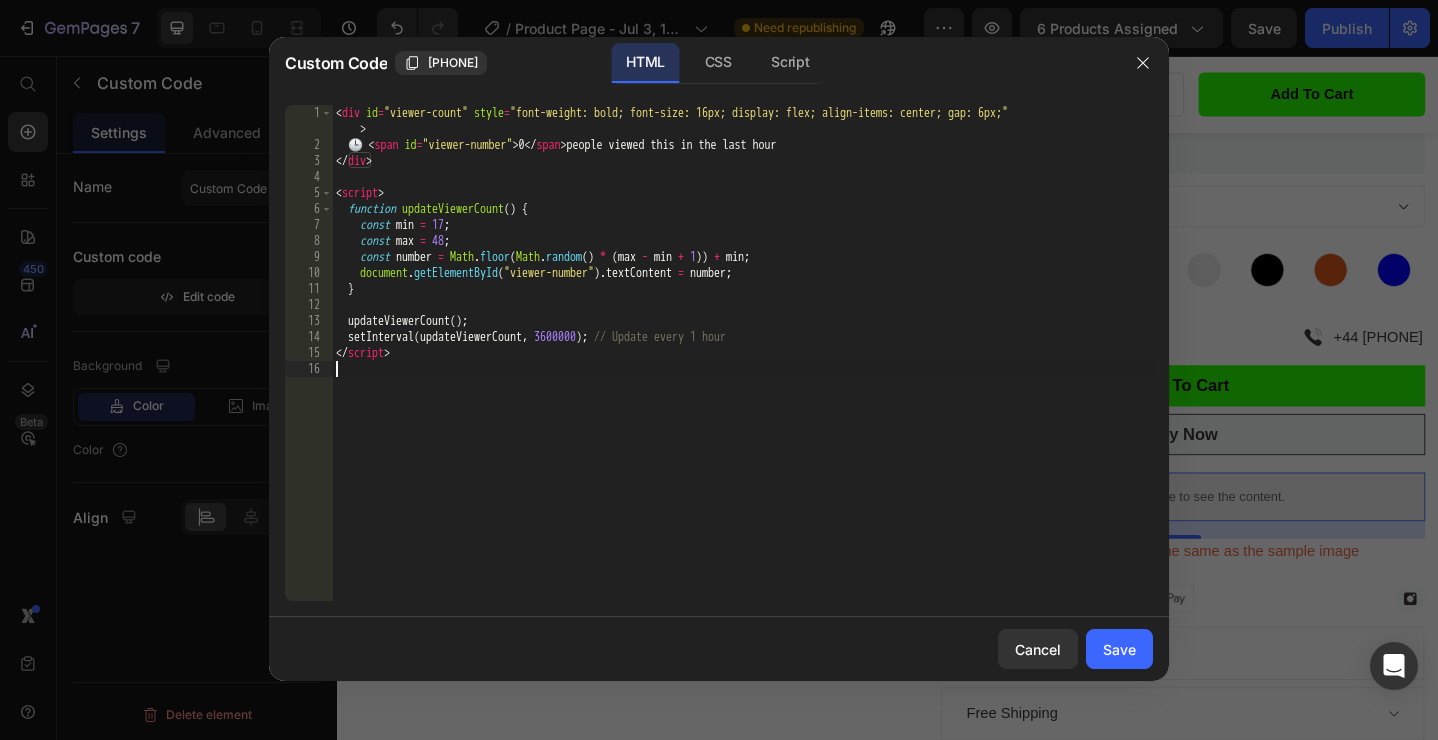 click on "< div   id = "viewer-count"   style = "font-weight: bold; font-size: 16px; display: flex; align-items: center; gap: 6px;"      >    🕒   < span   id = "viewer-number" > 0 </ span >  people viewed this in the last hour </ div > < script >    function   updateViewerCount ( )   {      const   min   =   17 ;      const   max   =   48 ;      const   number   =   Math . floor ( Math . random ( )   *   ( max   -   min   +   1 ))   +   min ;      document . getElementById ( "viewer-number" ) . textContent   =   number ;    }    updateViewerCount ( ) ;    setInterval ( updateViewerCount ,   3600000 ) ;   // Update every 1 hour </ script >" at bounding box center (742, 377) 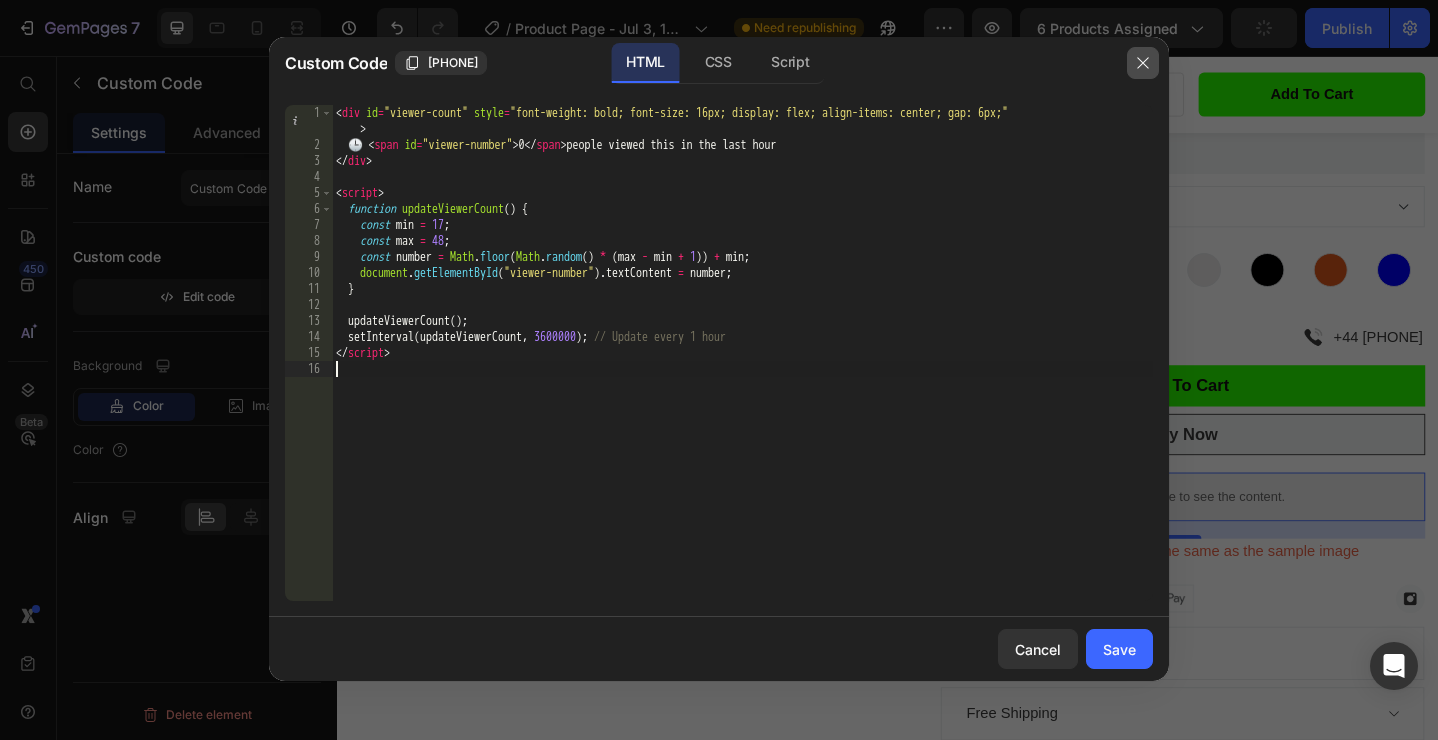 click 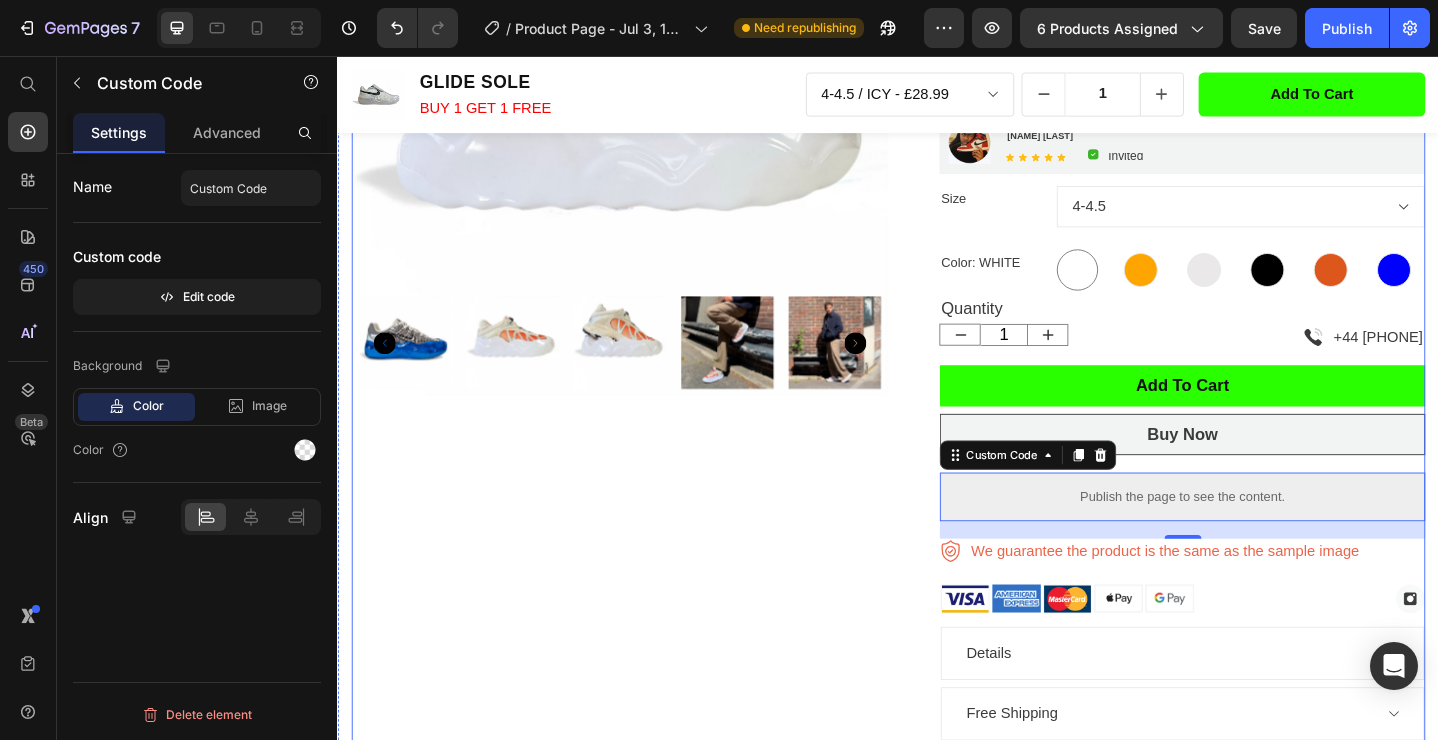 click on "Product Images" at bounding box center [644, 407] 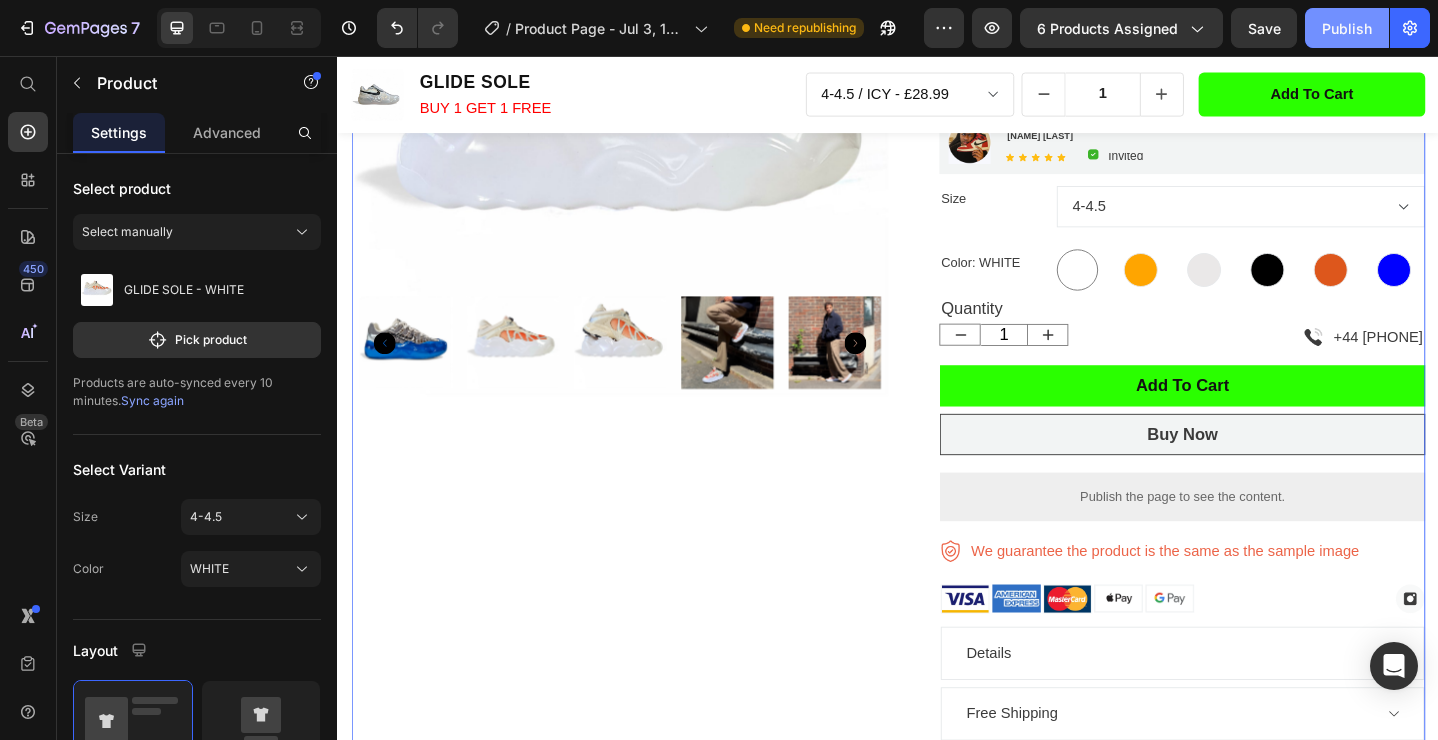 click on "Publish" at bounding box center (1347, 28) 